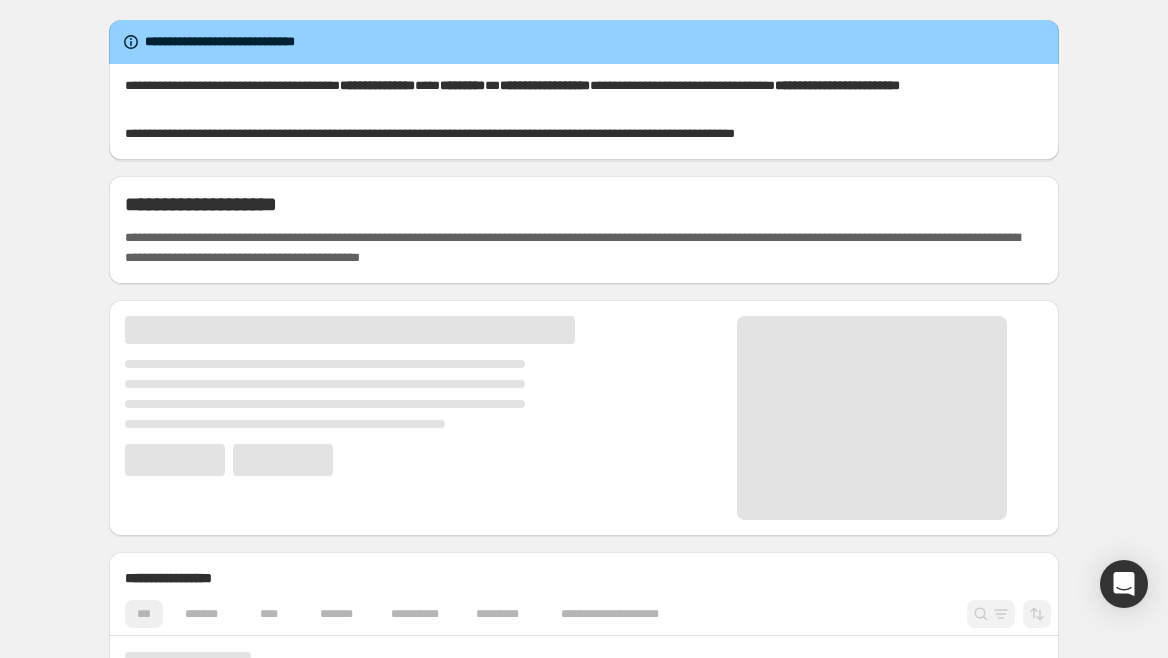 scroll, scrollTop: 0, scrollLeft: 0, axis: both 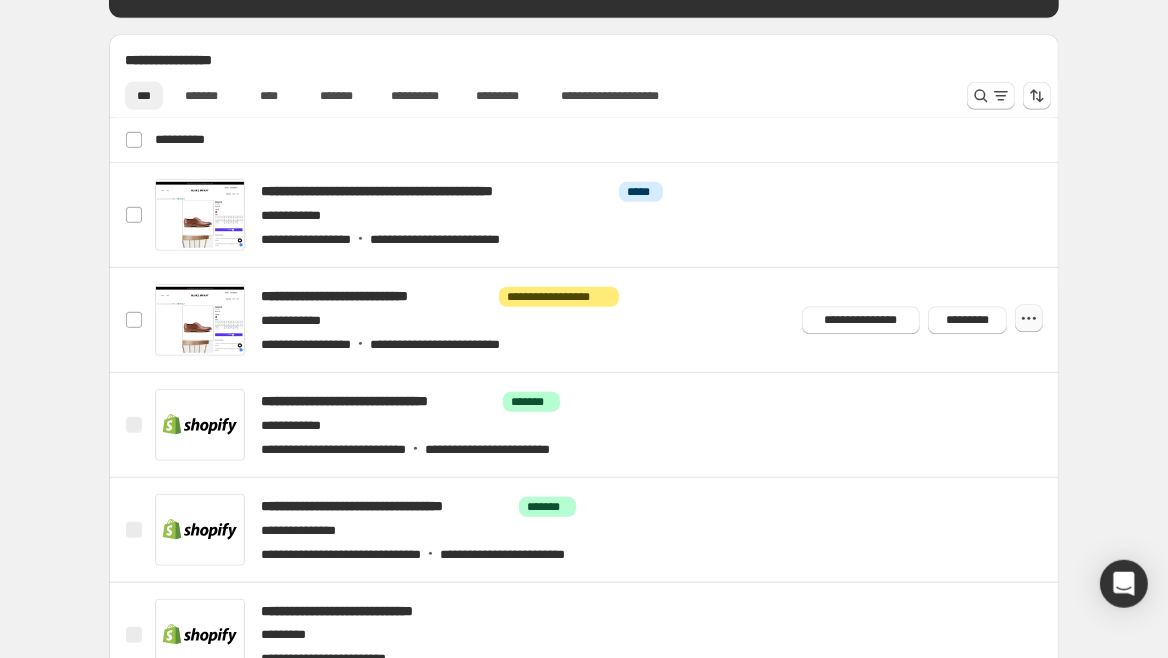 click 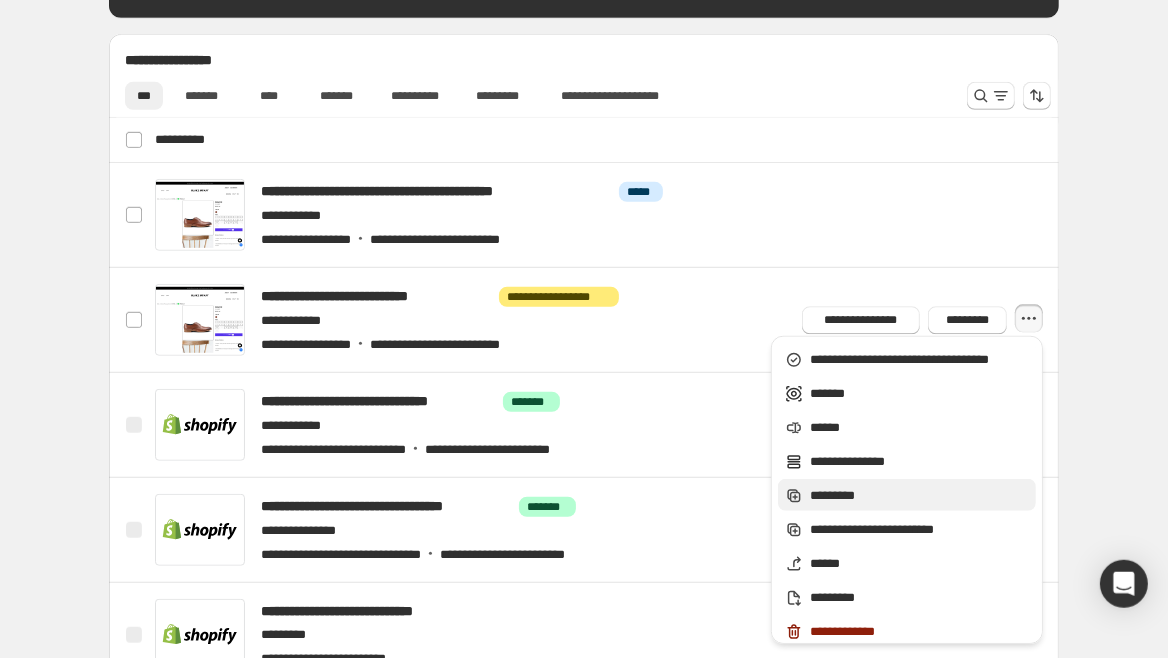 click on "*********" at bounding box center (920, 496) 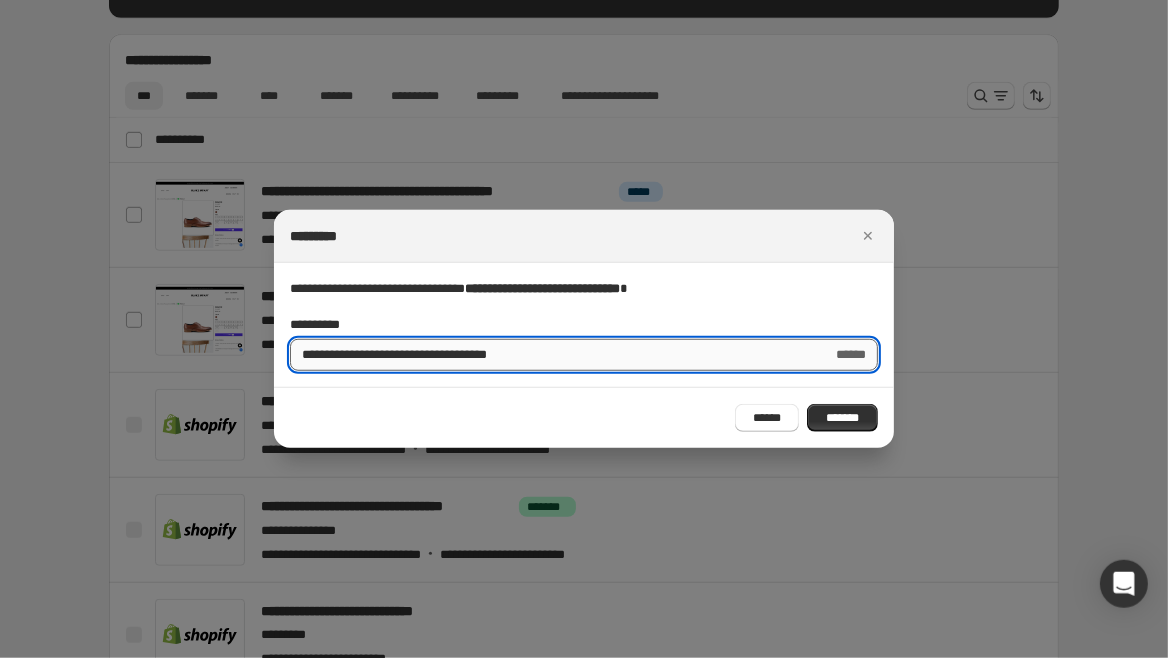 click on "**********" at bounding box center [554, 355] 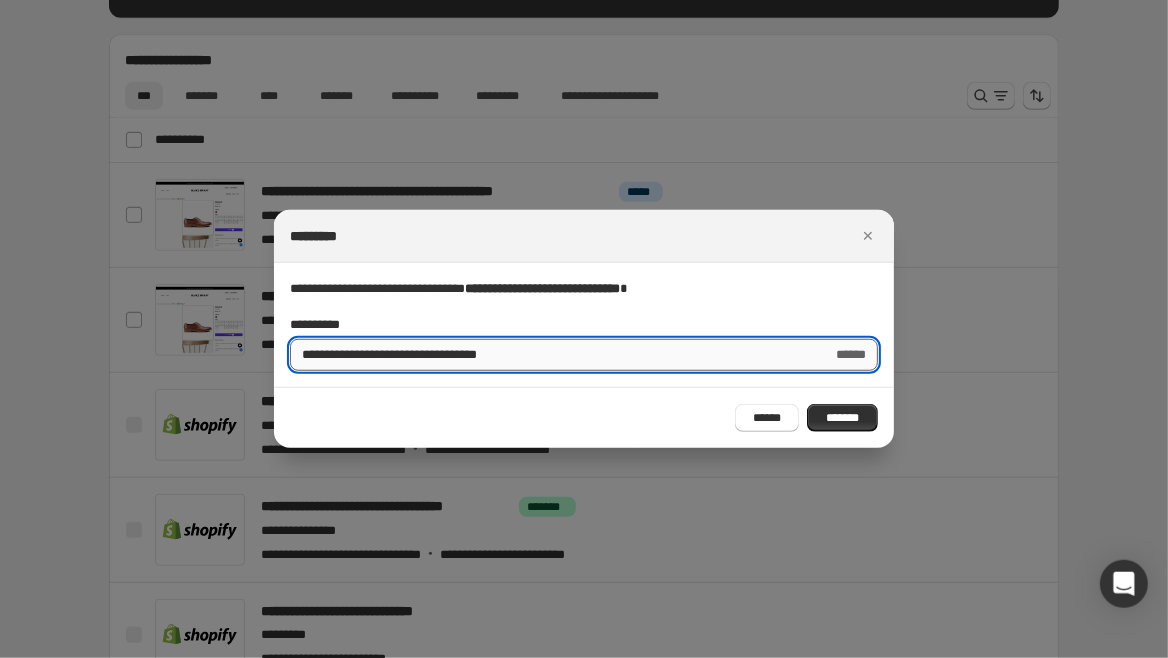 click on "**********" at bounding box center (553, 355) 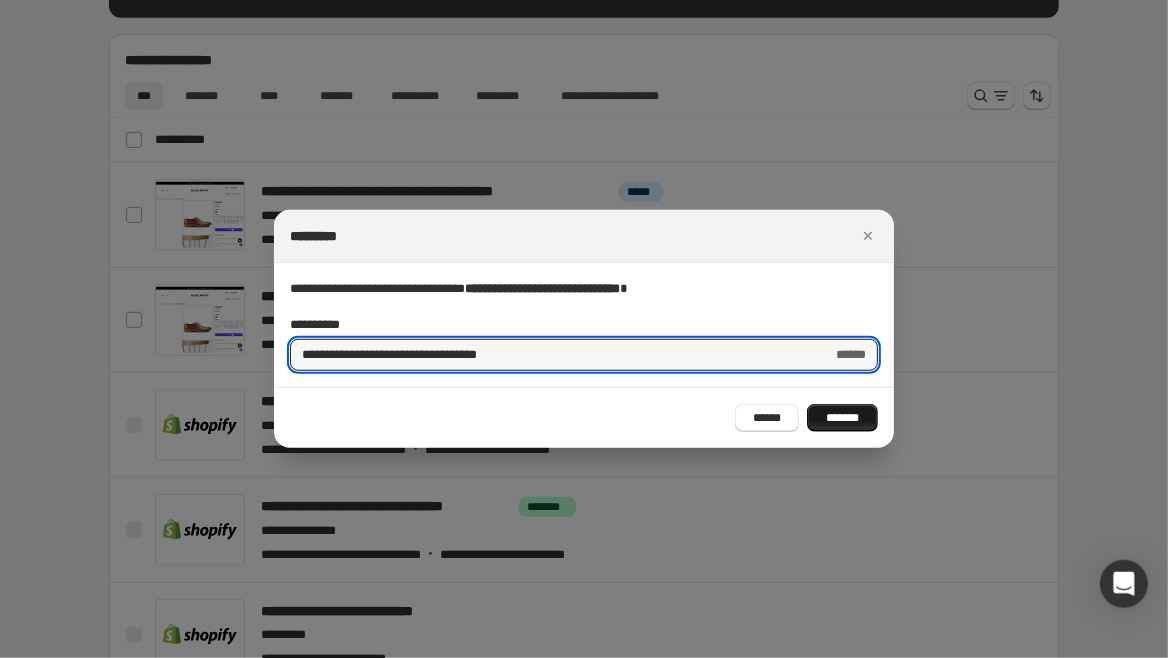 type on "**********" 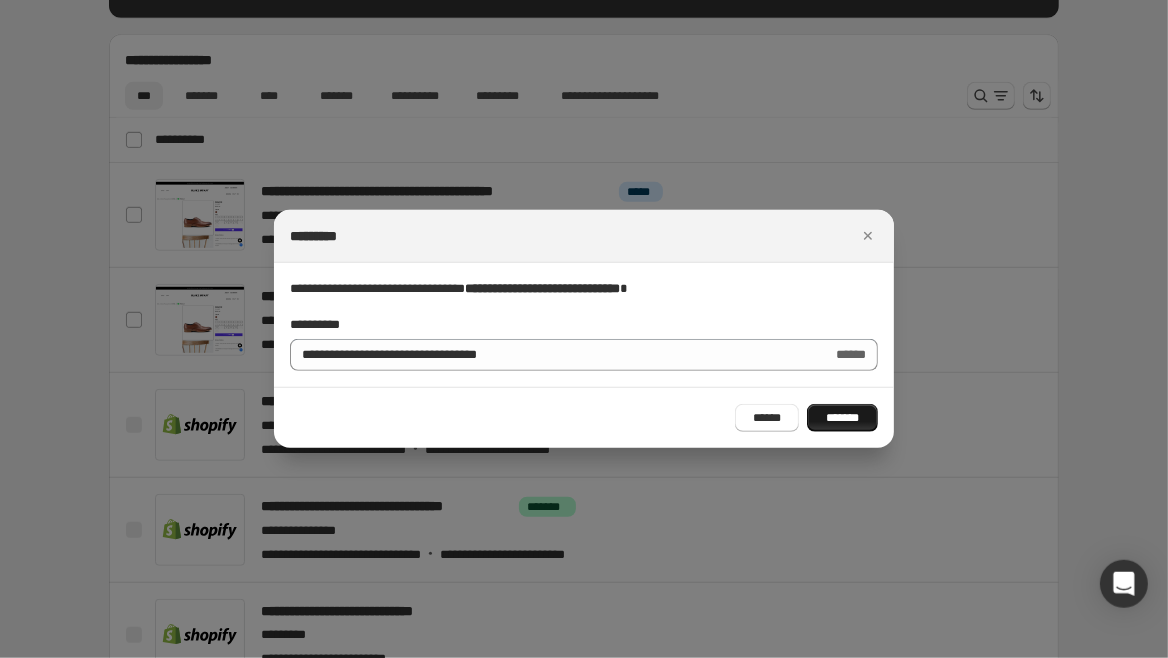 click on "*******" at bounding box center [842, 418] 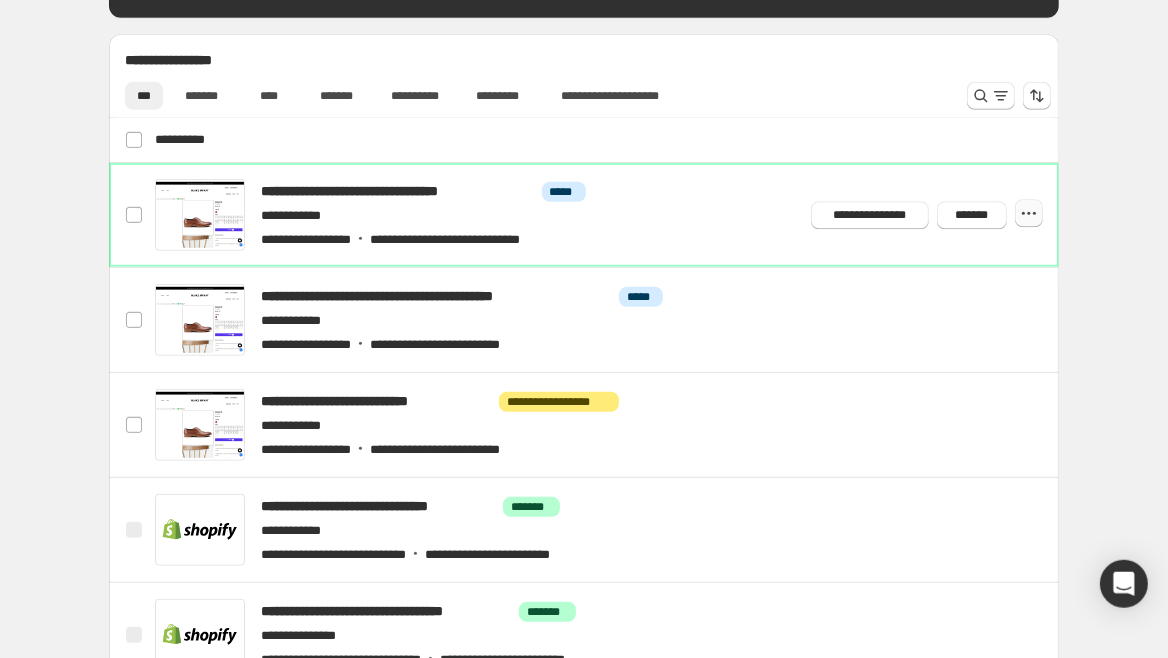 click 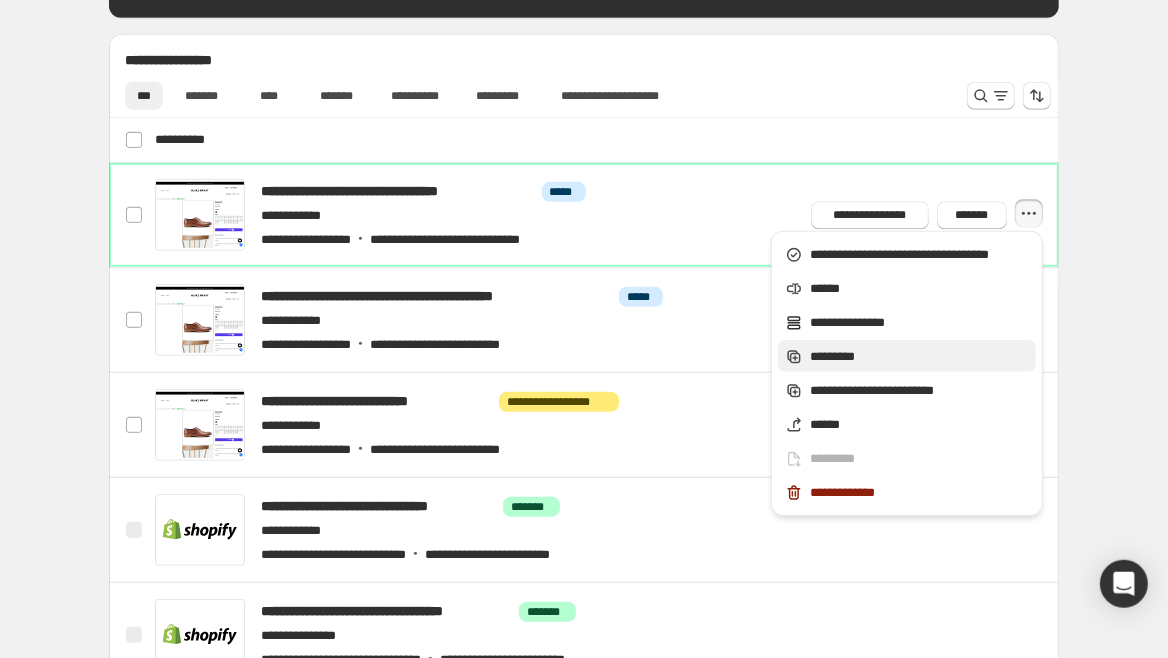 click on "*********" at bounding box center (920, 357) 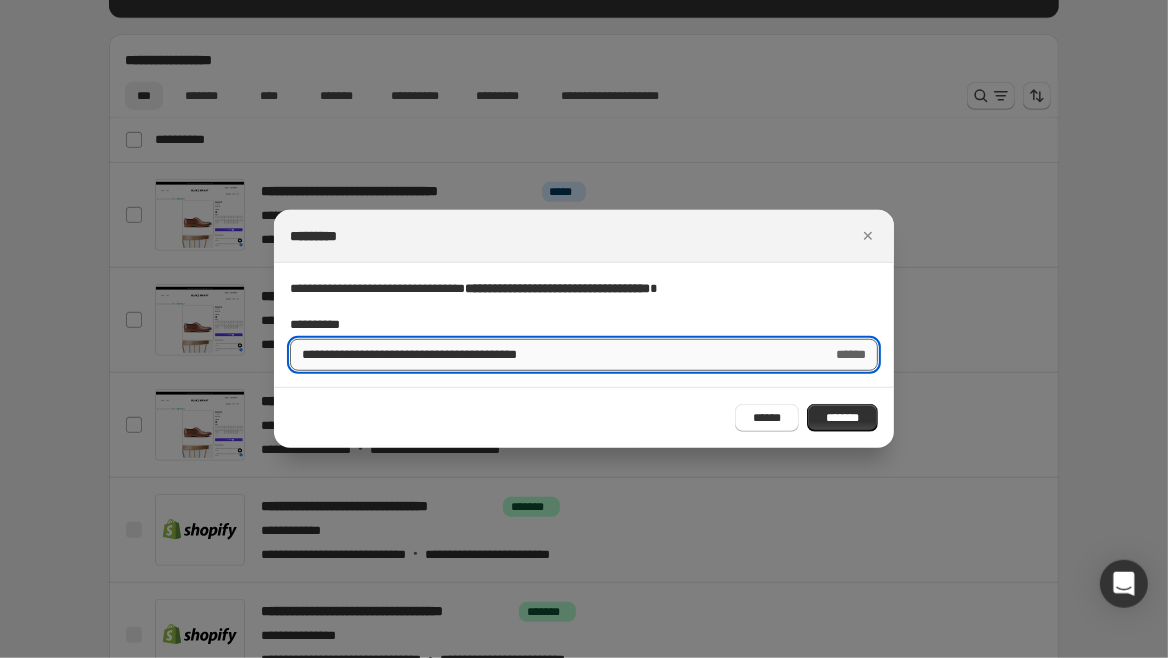 click on "**********" at bounding box center [553, 355] 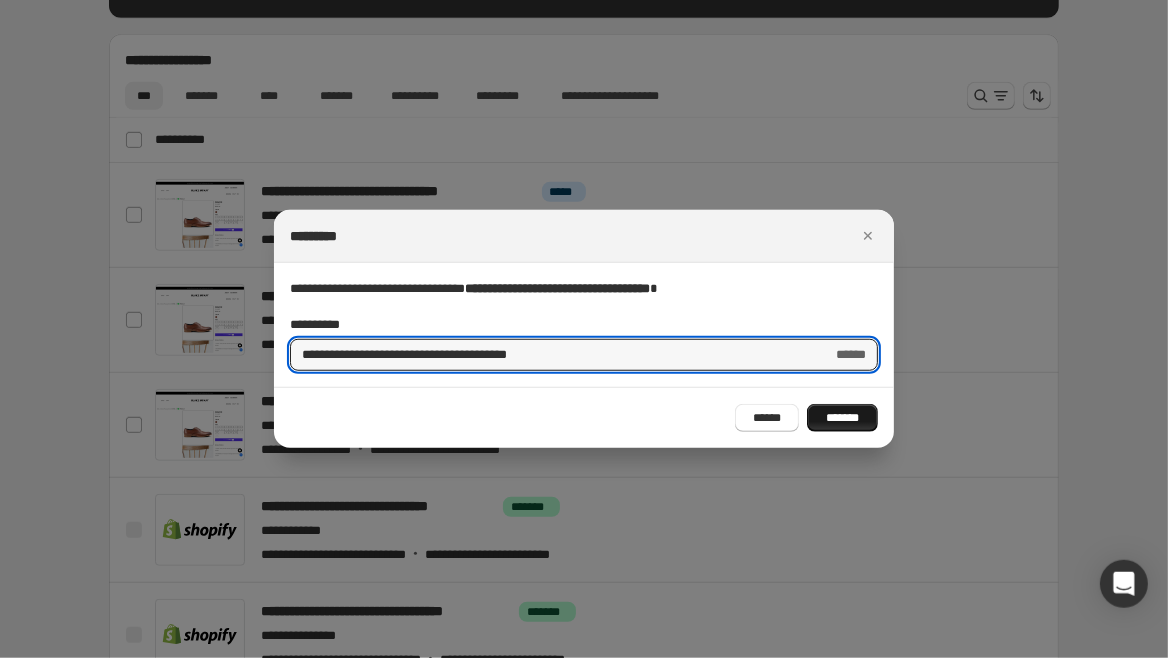 type on "**********" 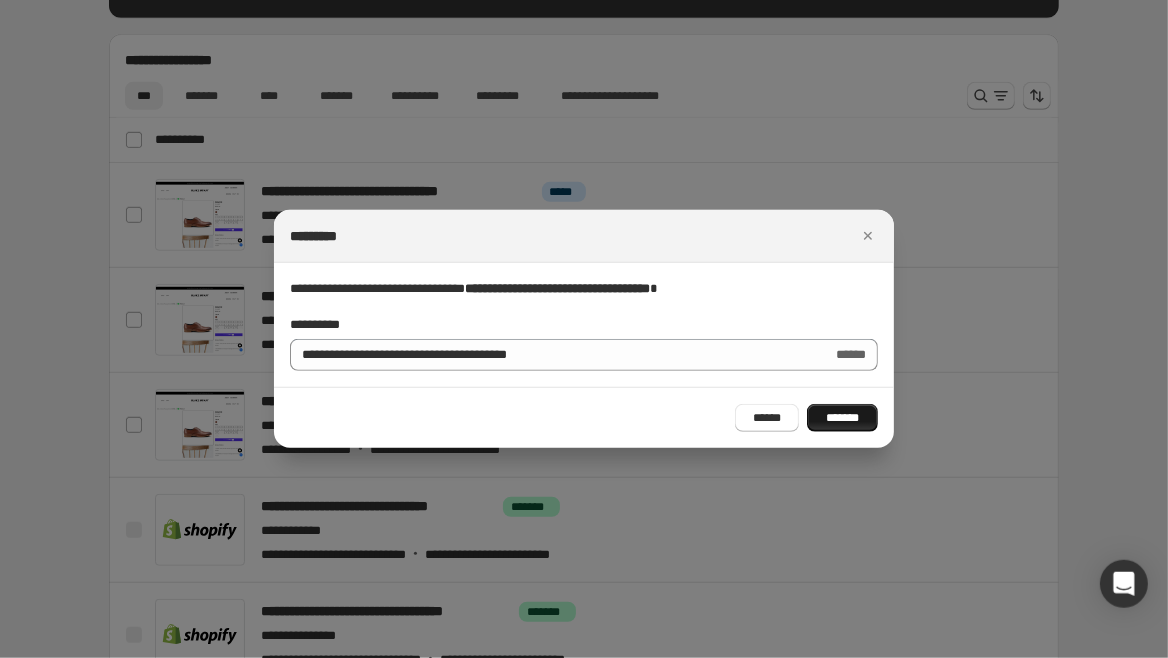 click on "*******" at bounding box center (842, 418) 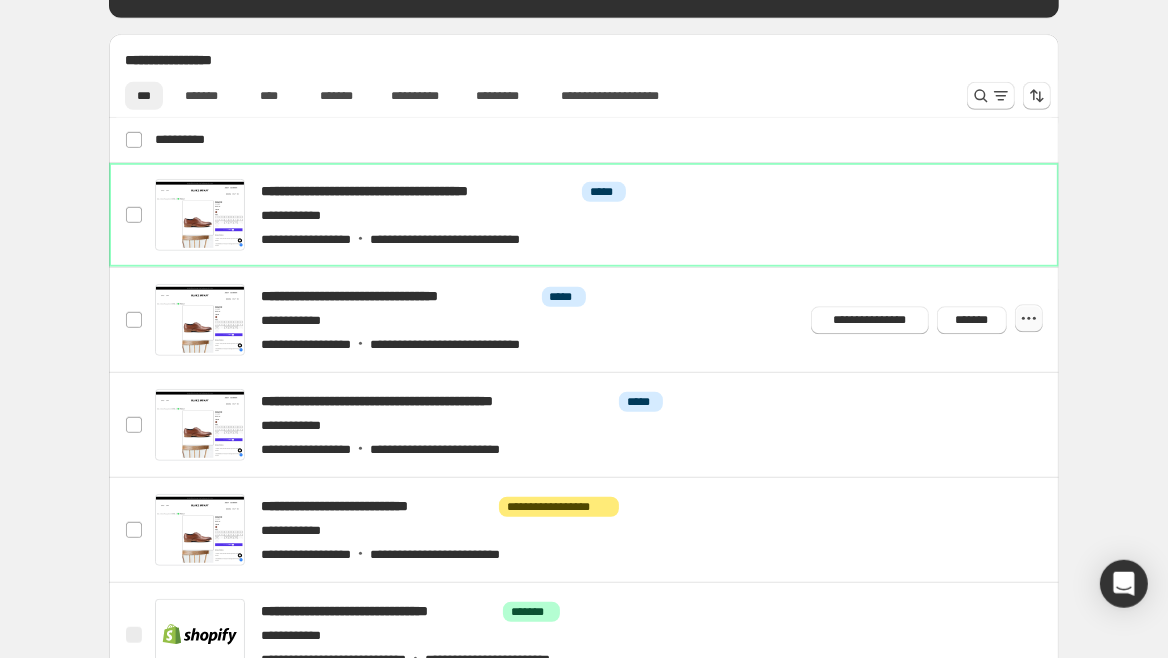 click 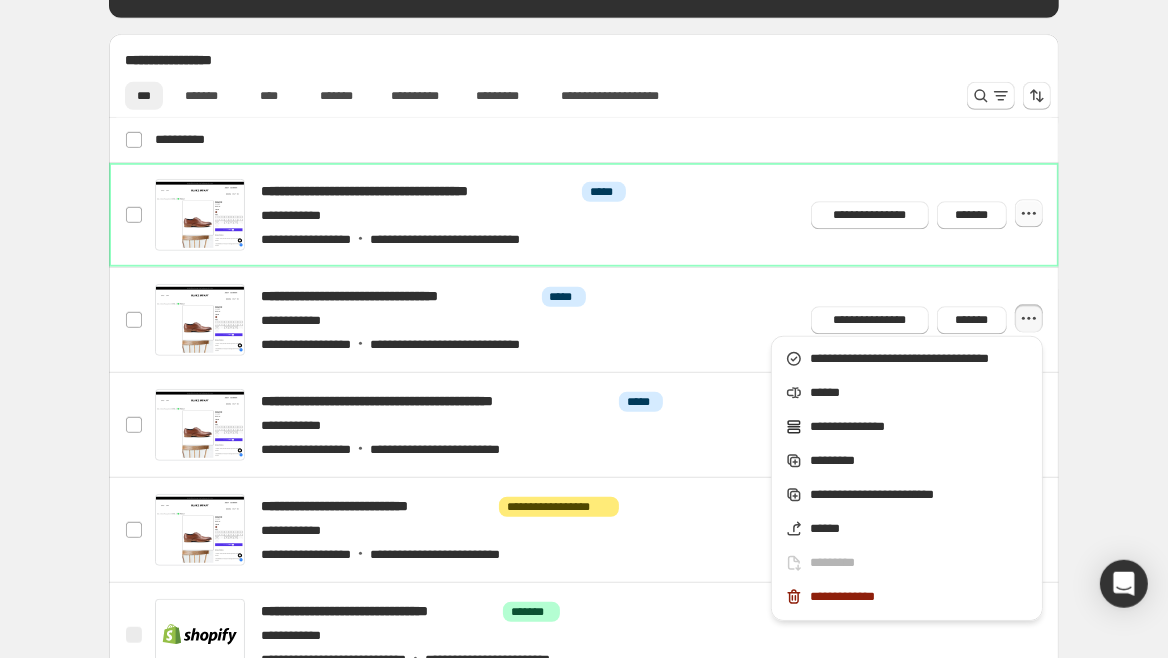 click 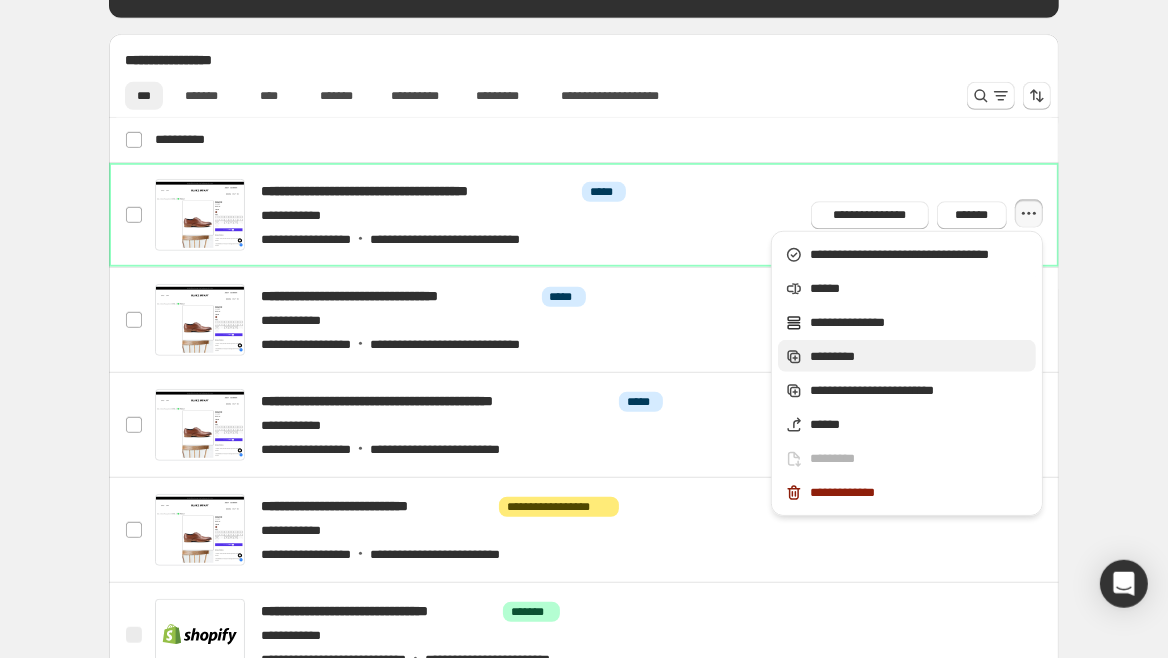 click on "*********" at bounding box center [920, 357] 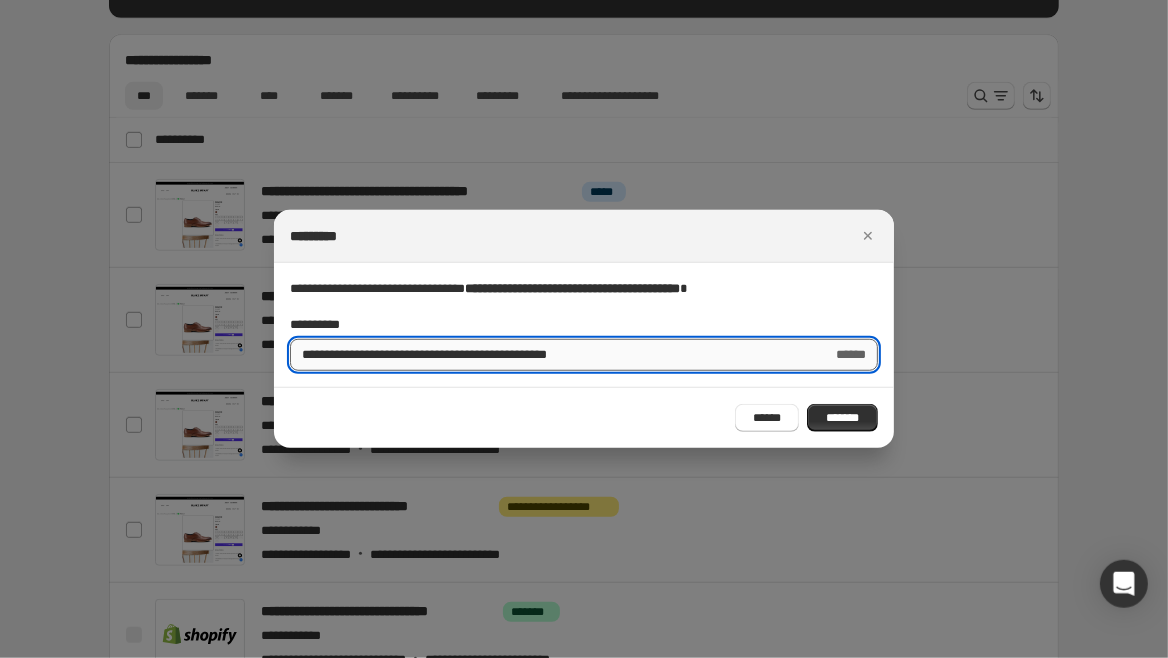 click on "**********" at bounding box center (553, 355) 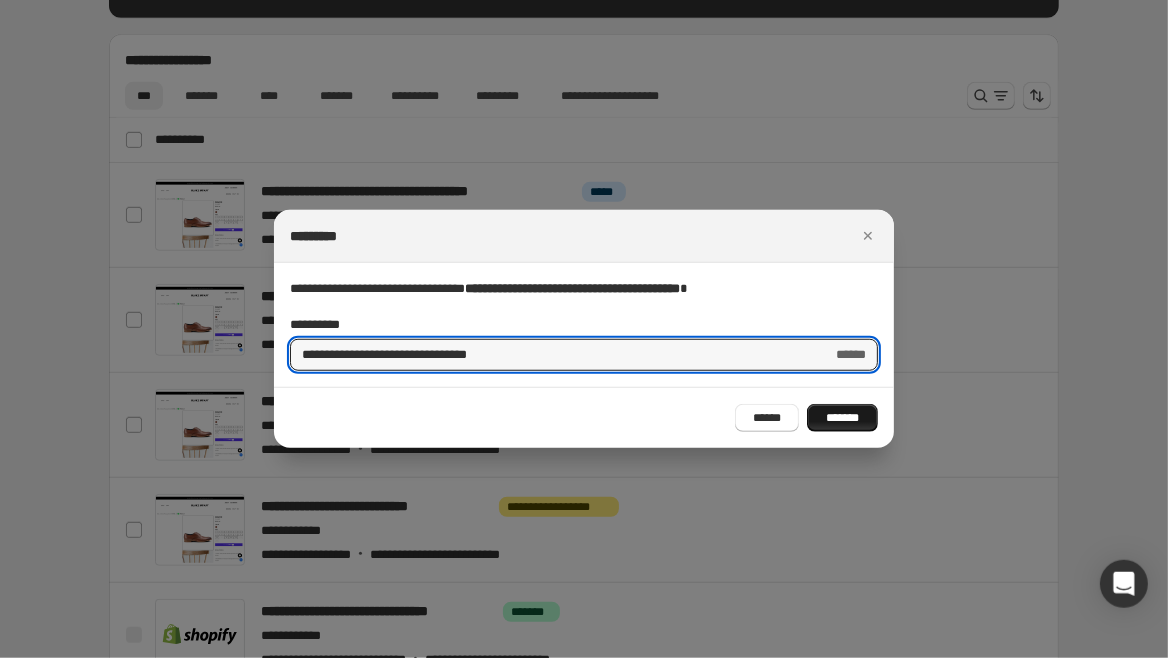 type on "**********" 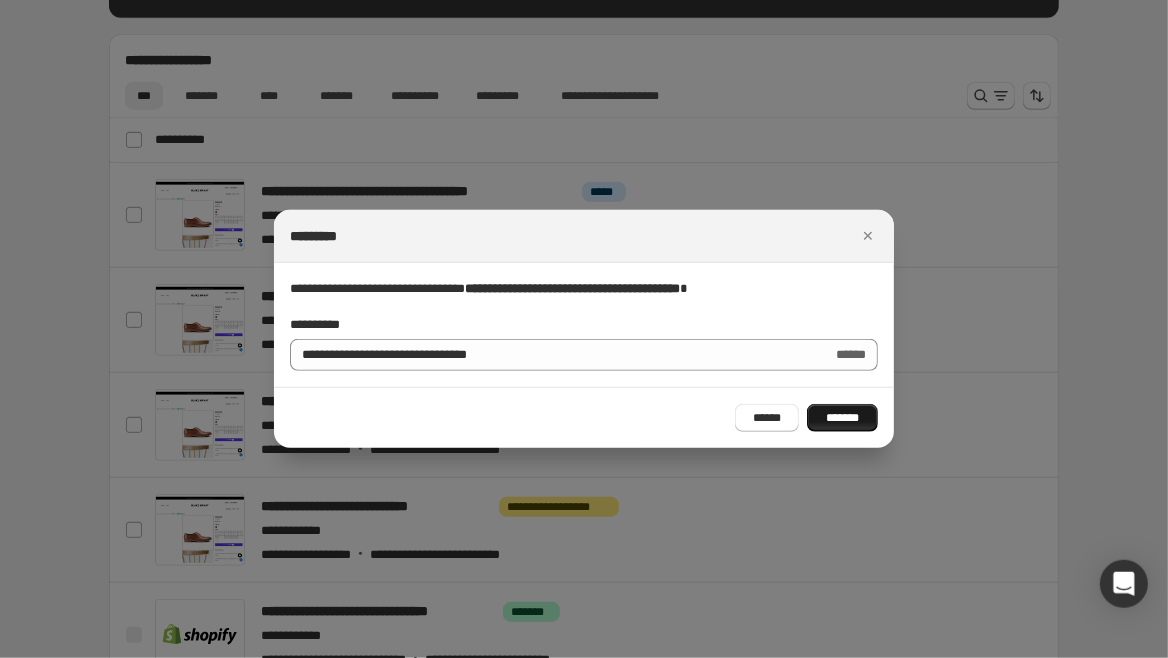 click on "*******" at bounding box center [842, 418] 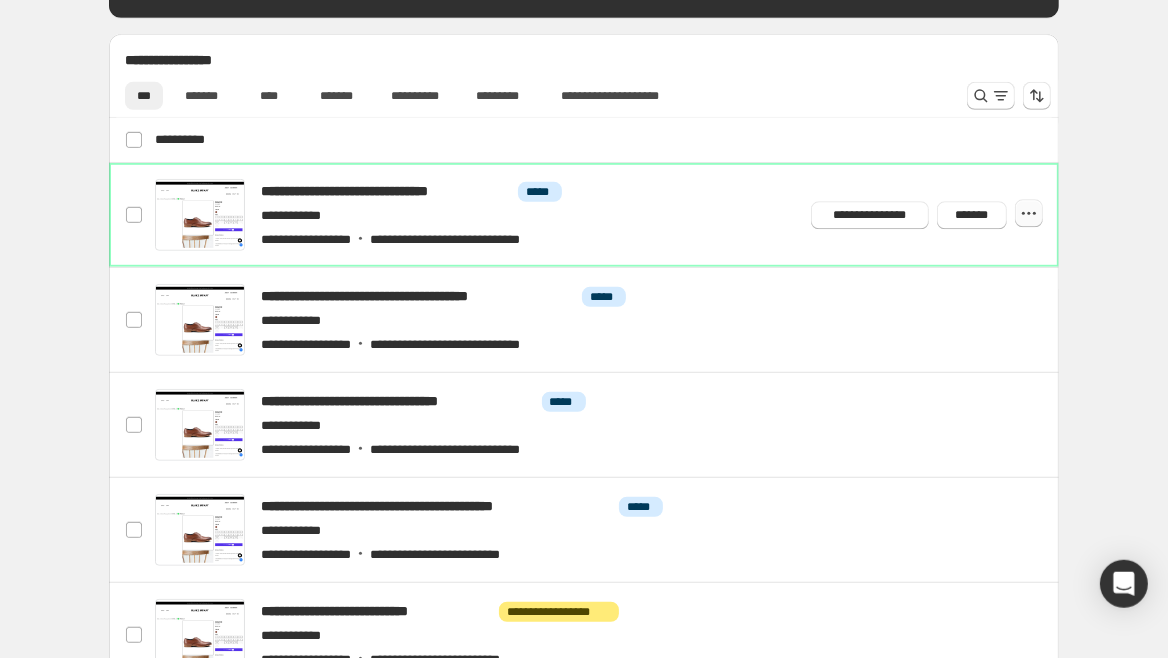 click 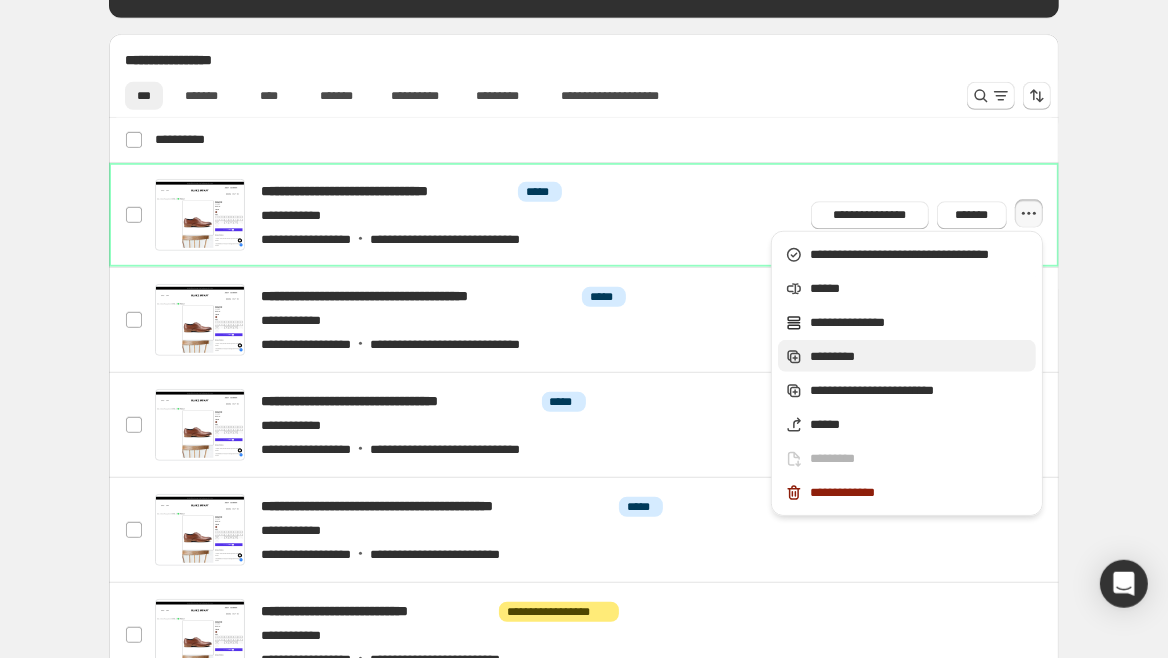 click on "*********" at bounding box center (920, 357) 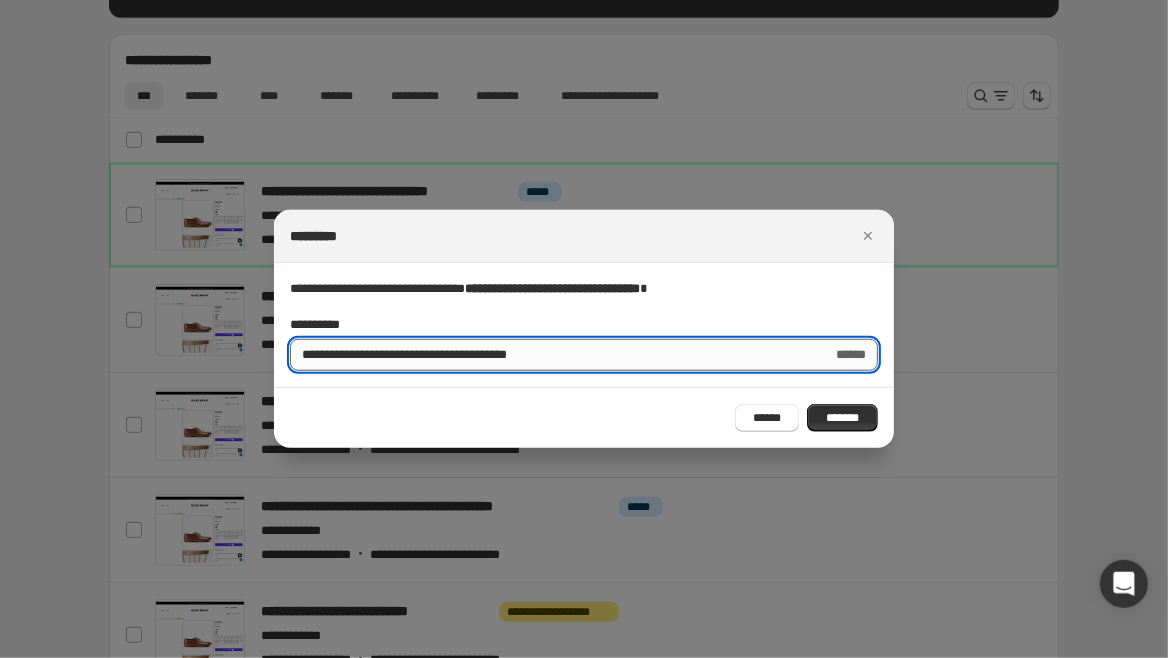 click on "**********" at bounding box center [555, 355] 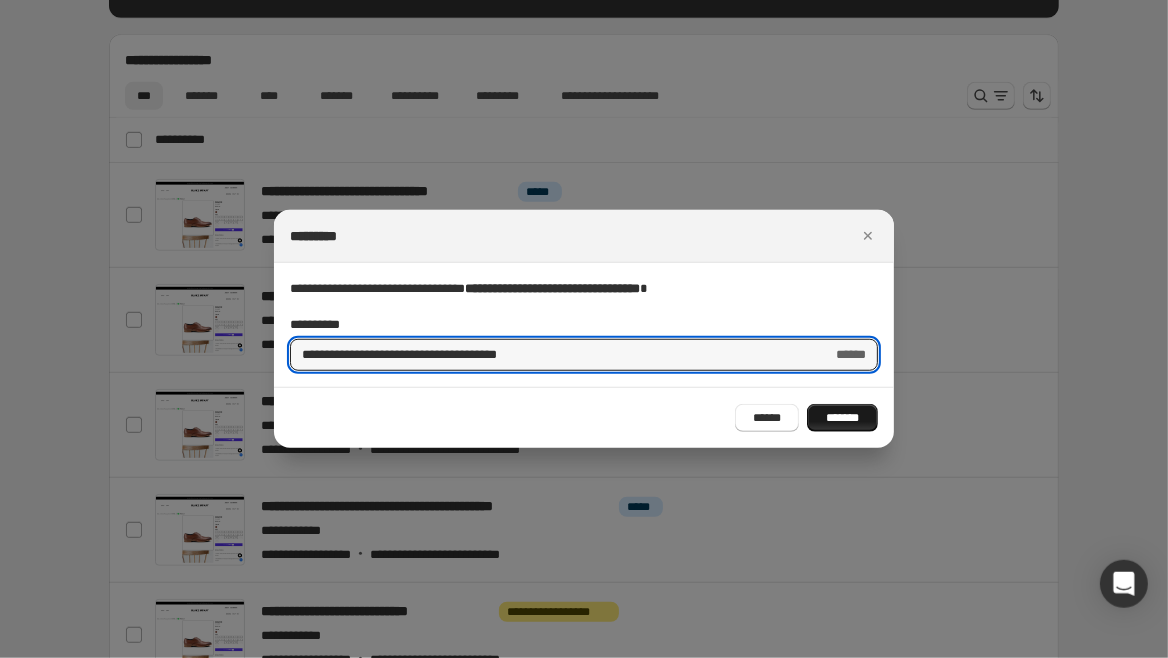 type on "**********" 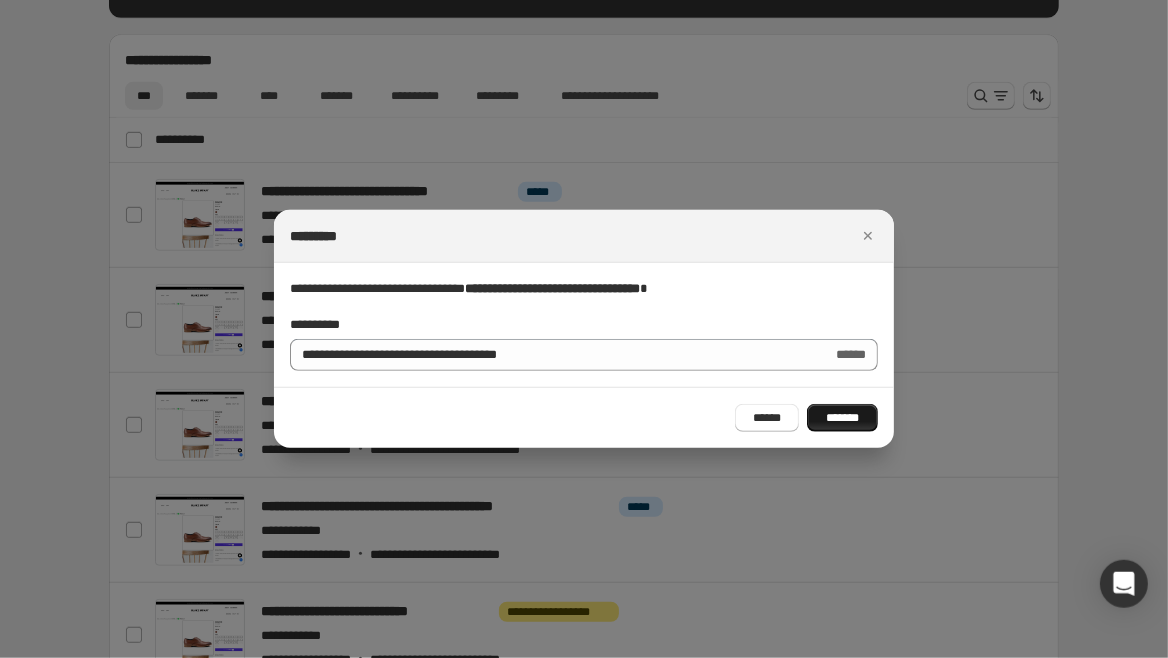 click on "*******" at bounding box center [842, 418] 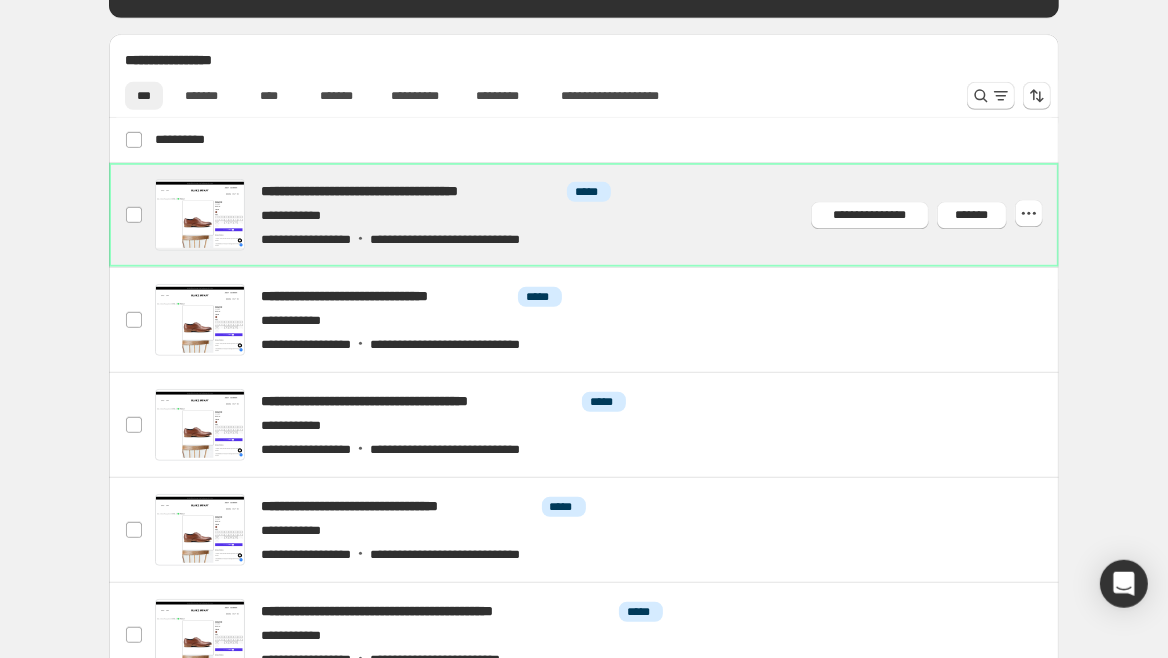 click at bounding box center (608, 215) 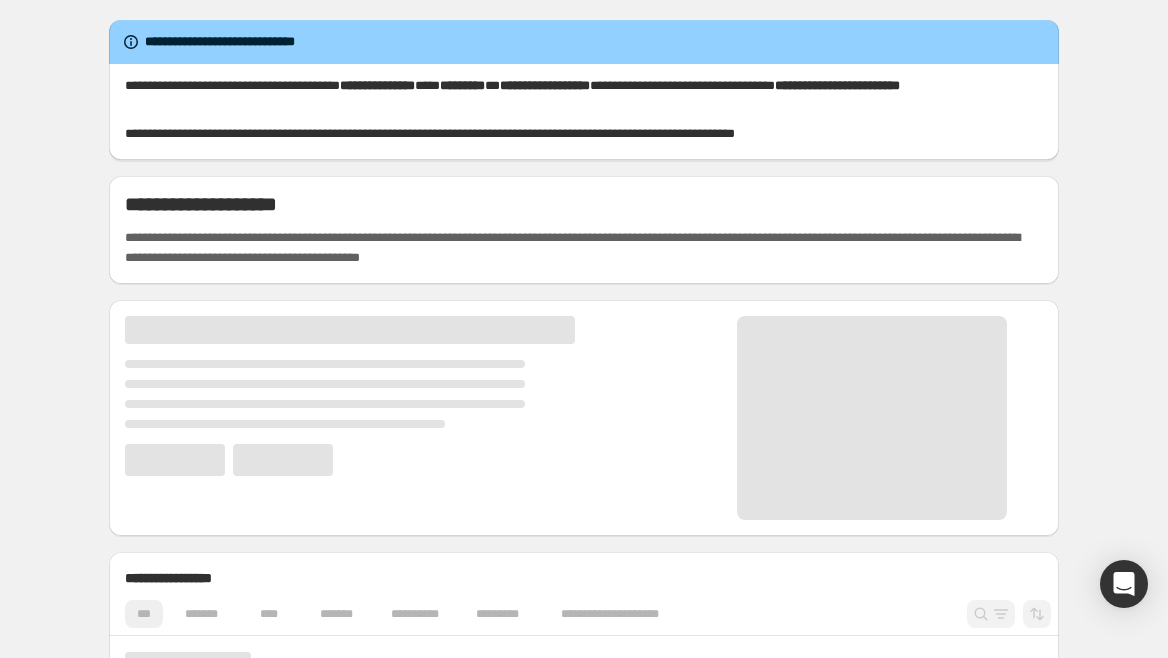 scroll, scrollTop: 0, scrollLeft: 0, axis: both 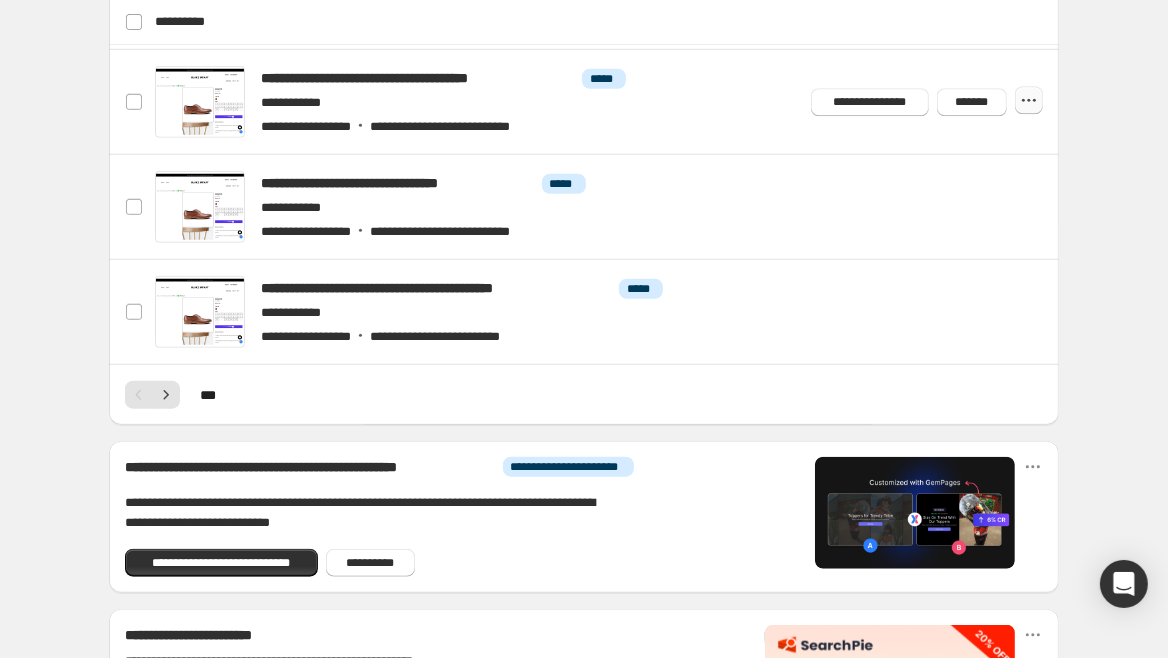 click at bounding box center (1029, 101) 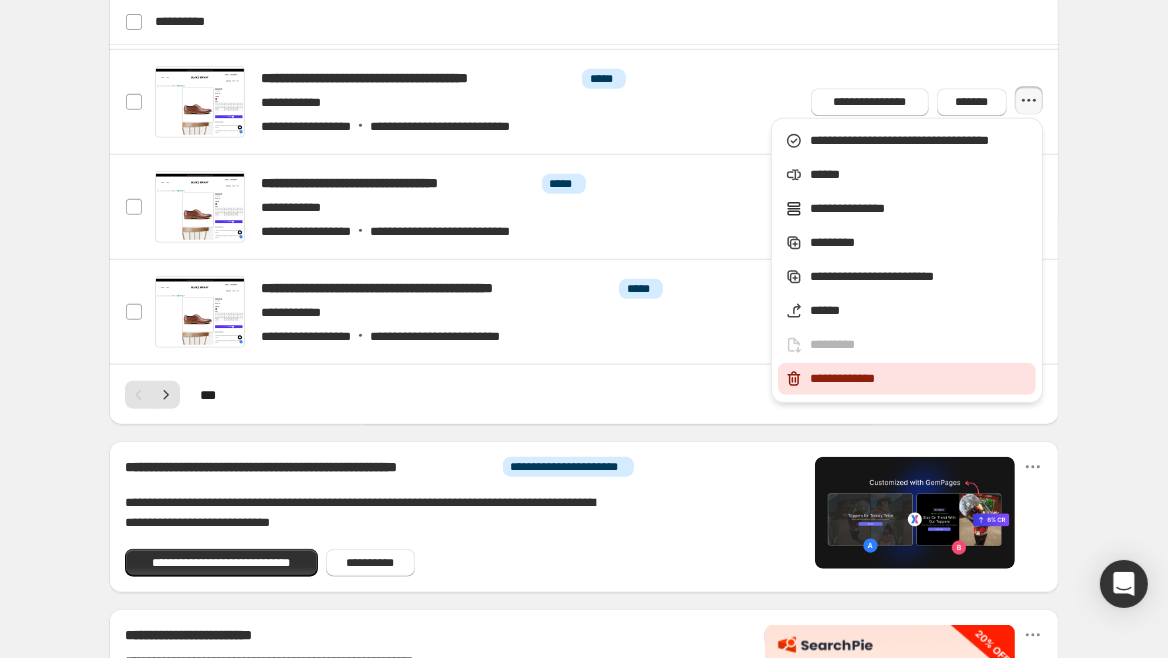 click on "**********" at bounding box center [920, 379] 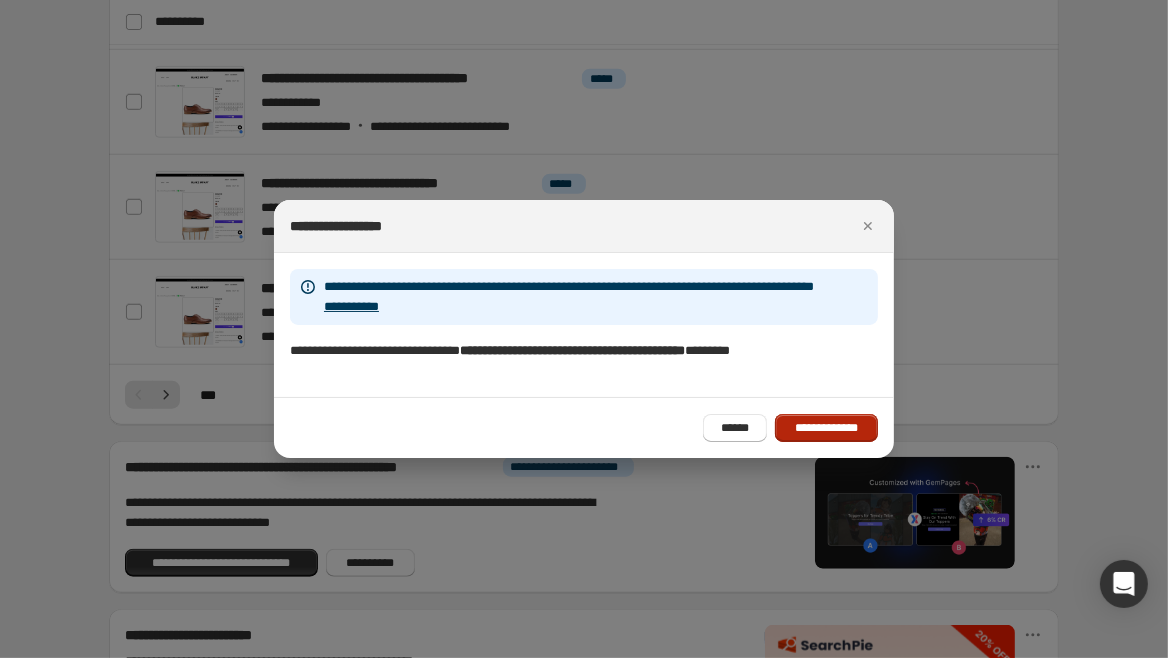 click on "**********" at bounding box center [826, 428] 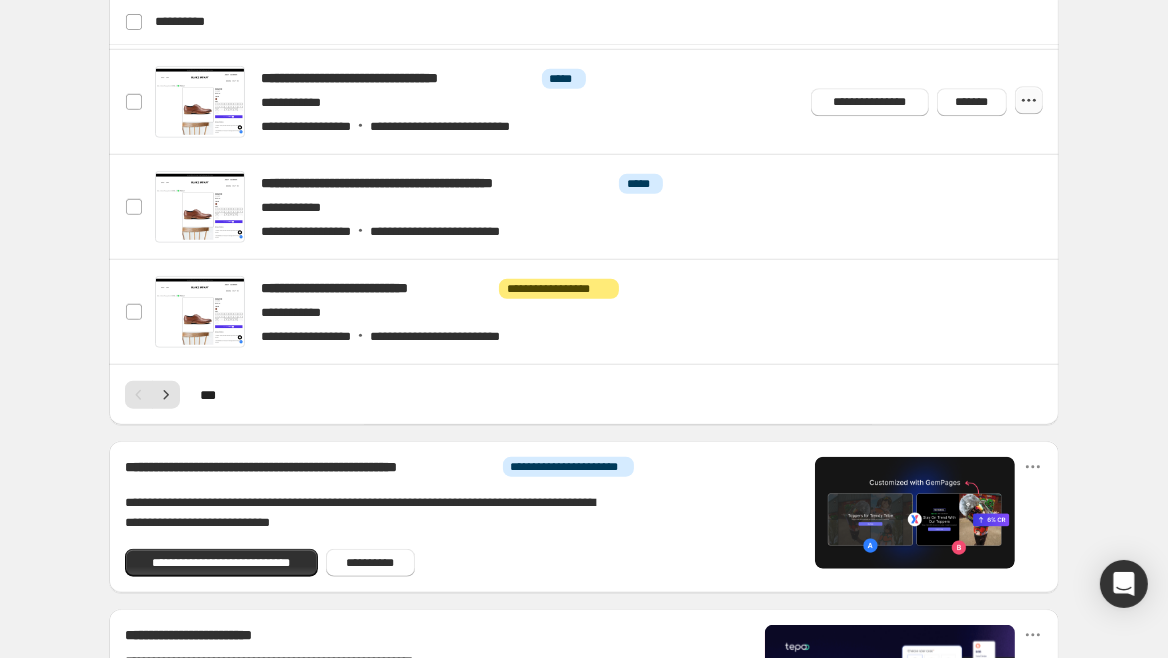 click 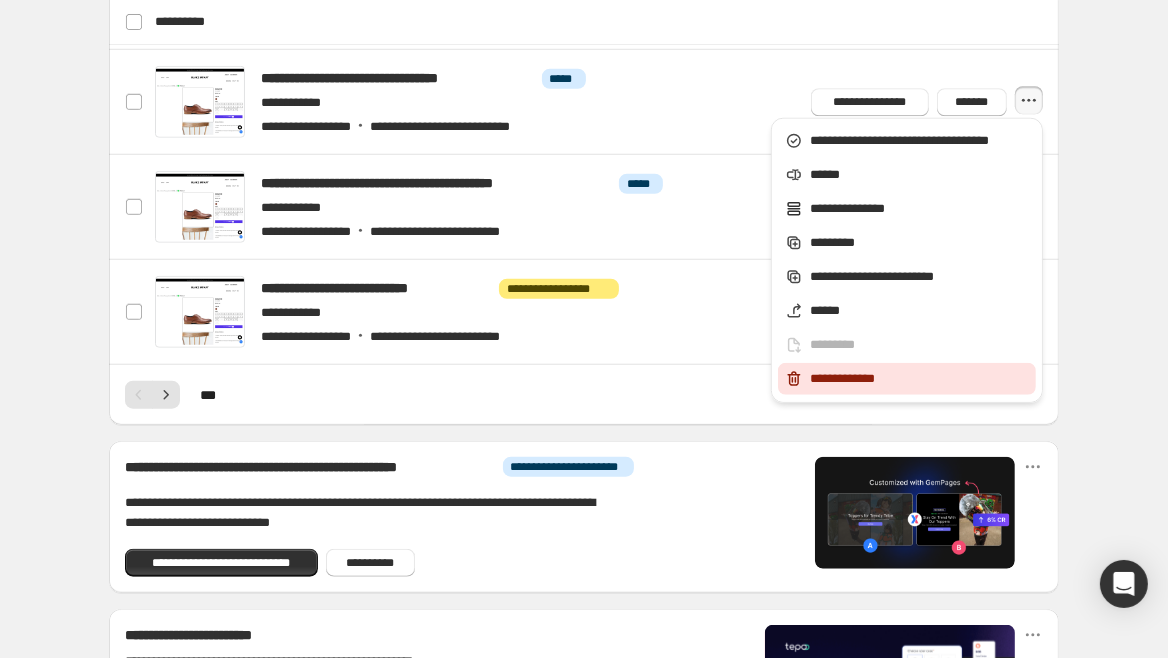 click on "**********" at bounding box center [920, 379] 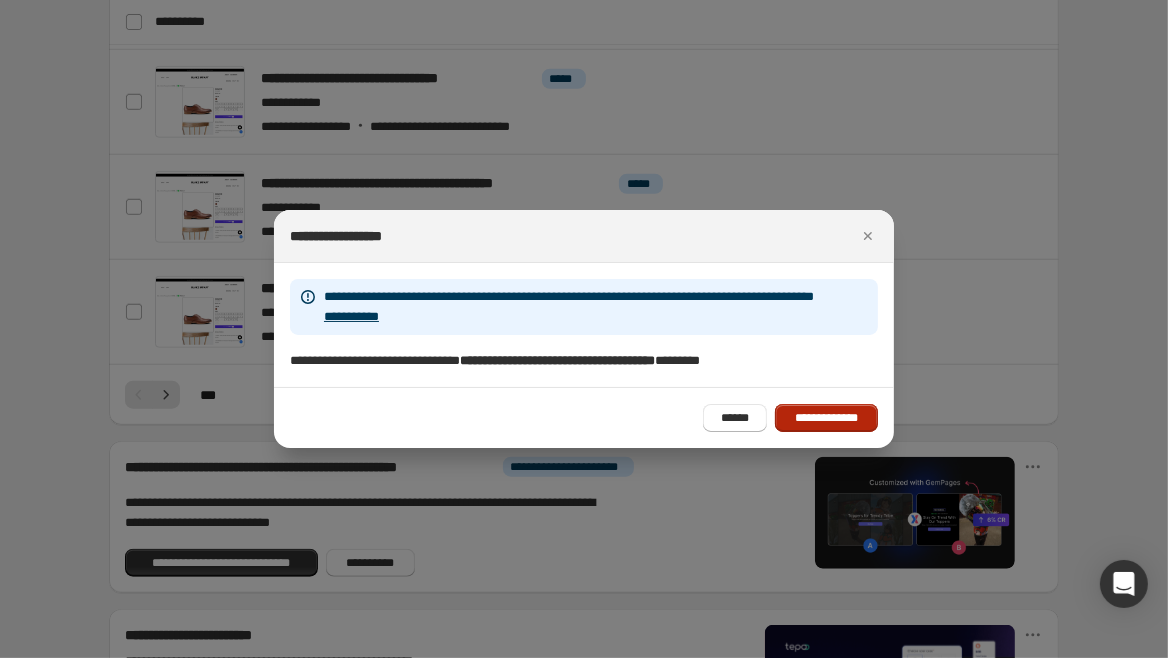 click on "**********" at bounding box center [826, 418] 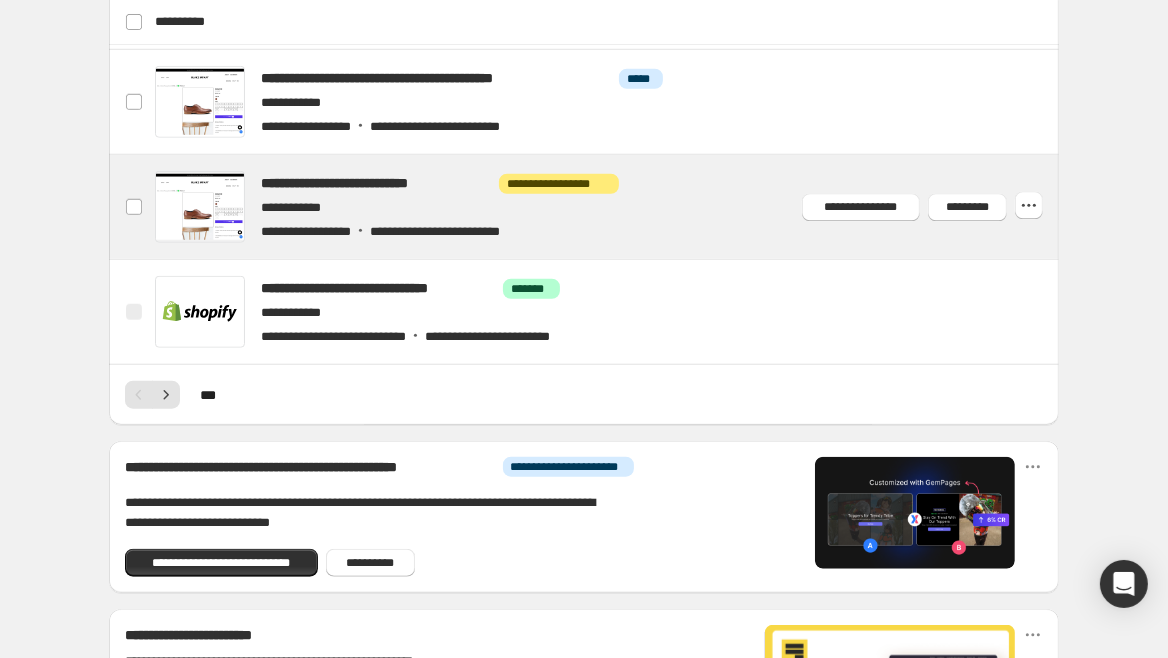click at bounding box center [608, 207] 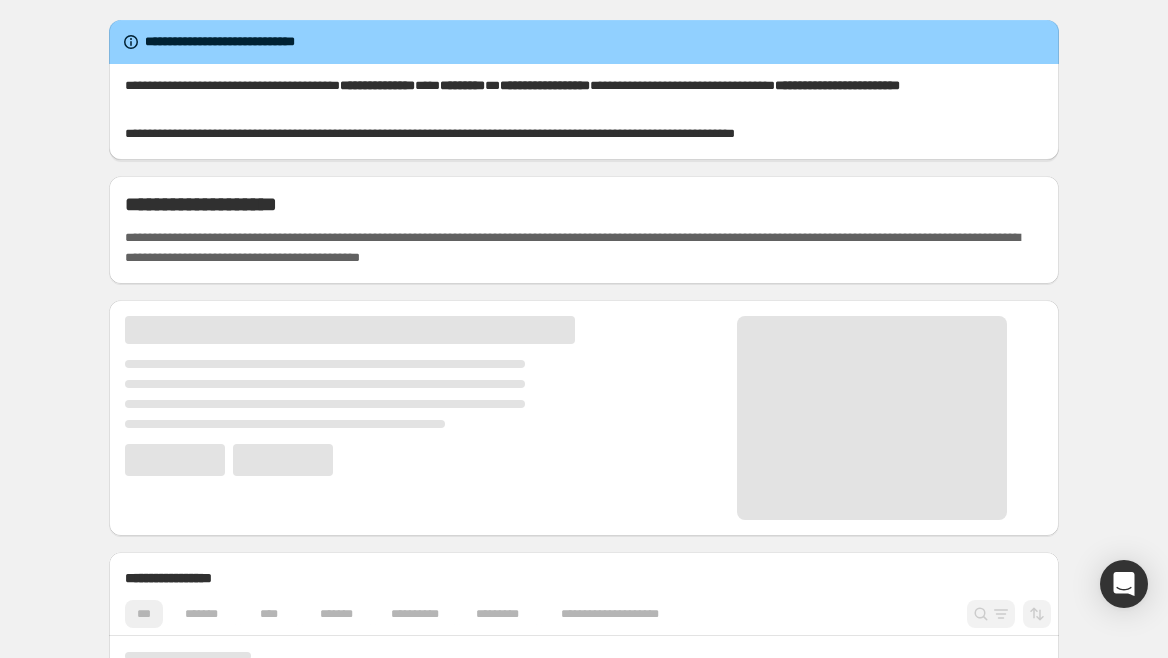 scroll, scrollTop: 0, scrollLeft: 0, axis: both 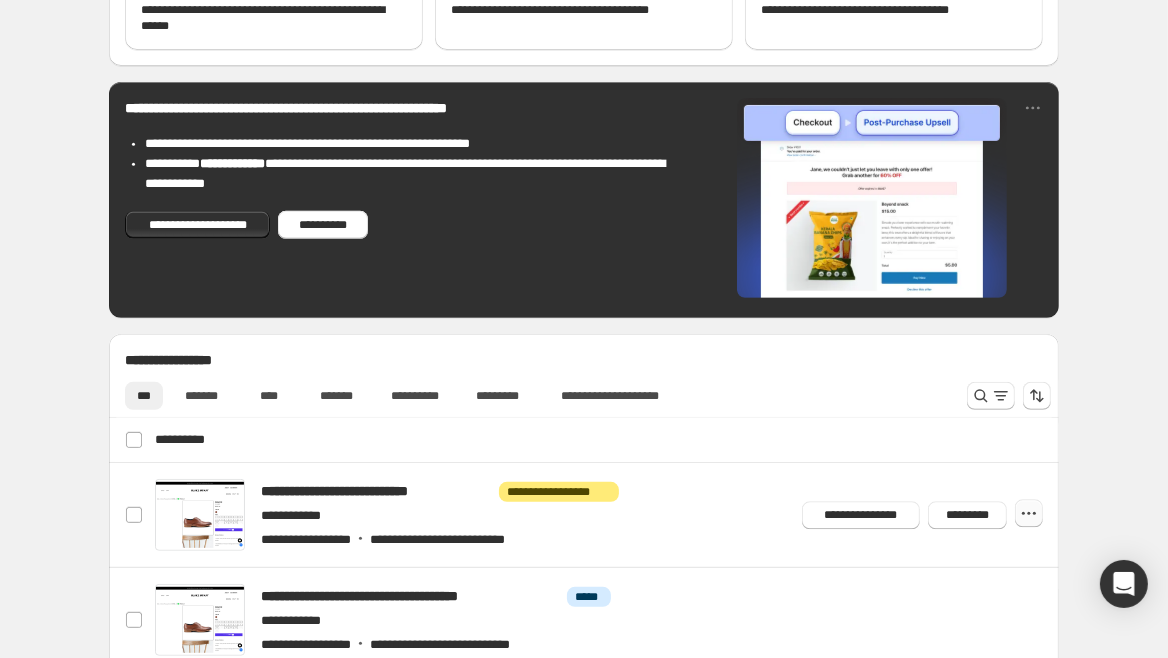 click 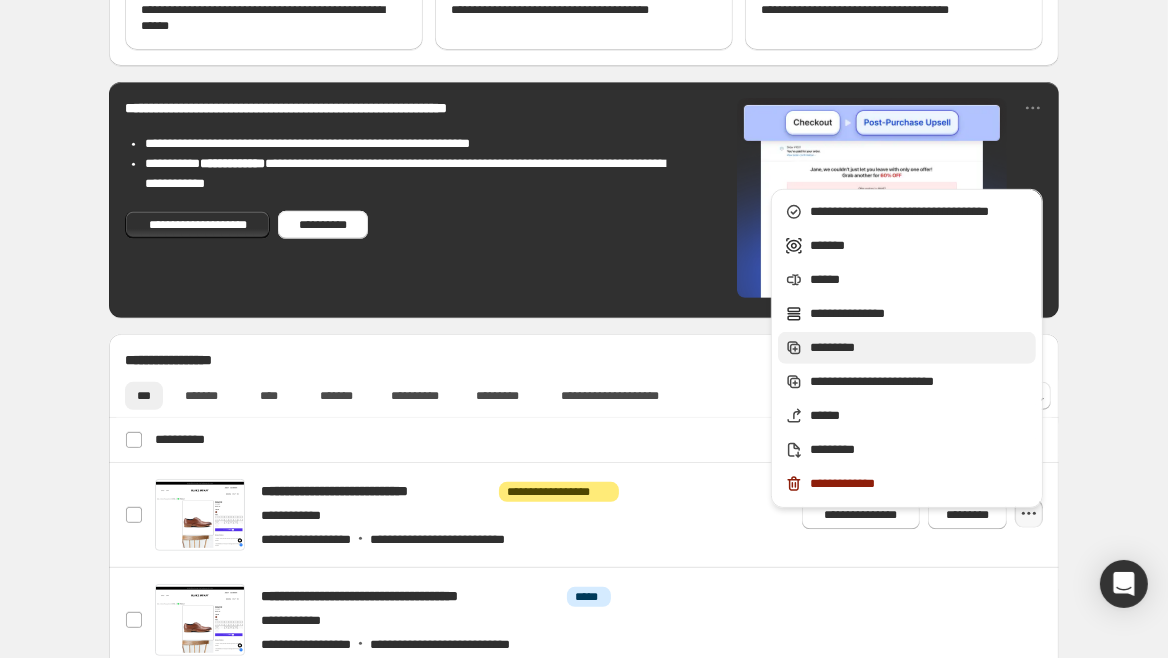 click on "*********" at bounding box center (920, 348) 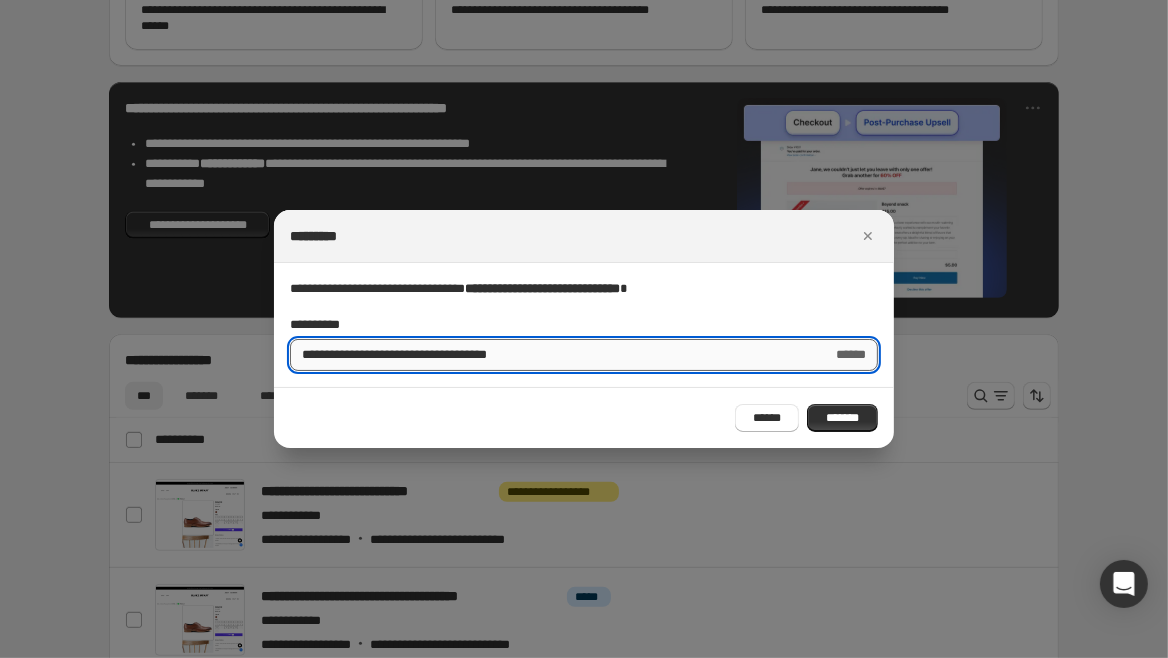 click on "**********" at bounding box center [554, 355] 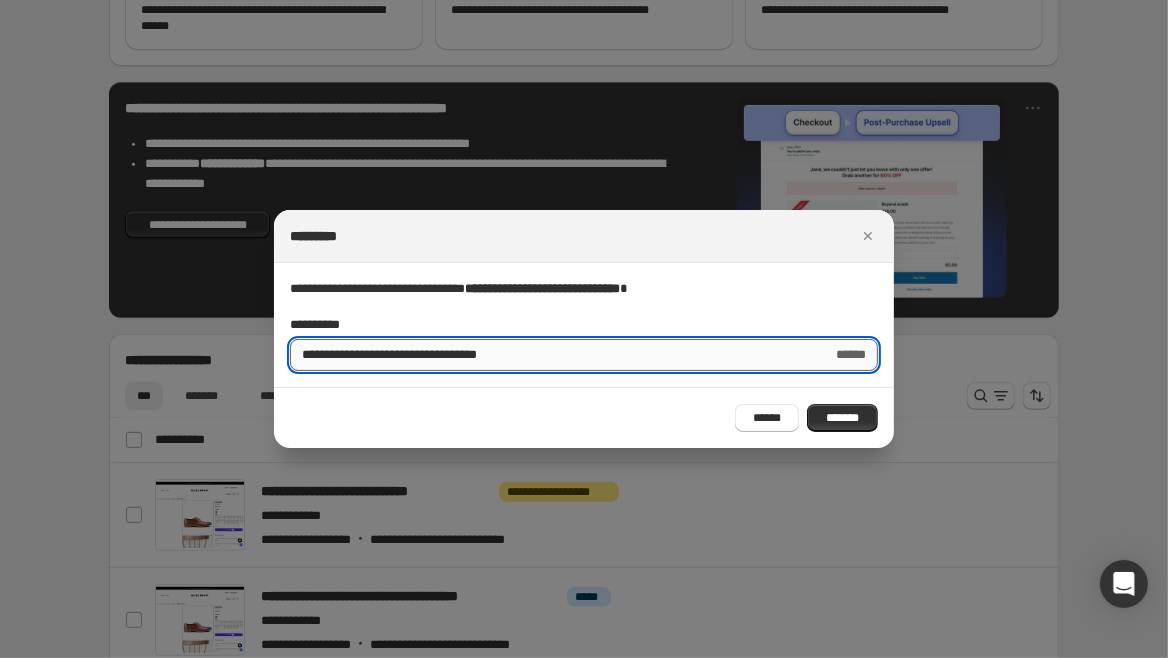 click on "**********" at bounding box center (553, 355) 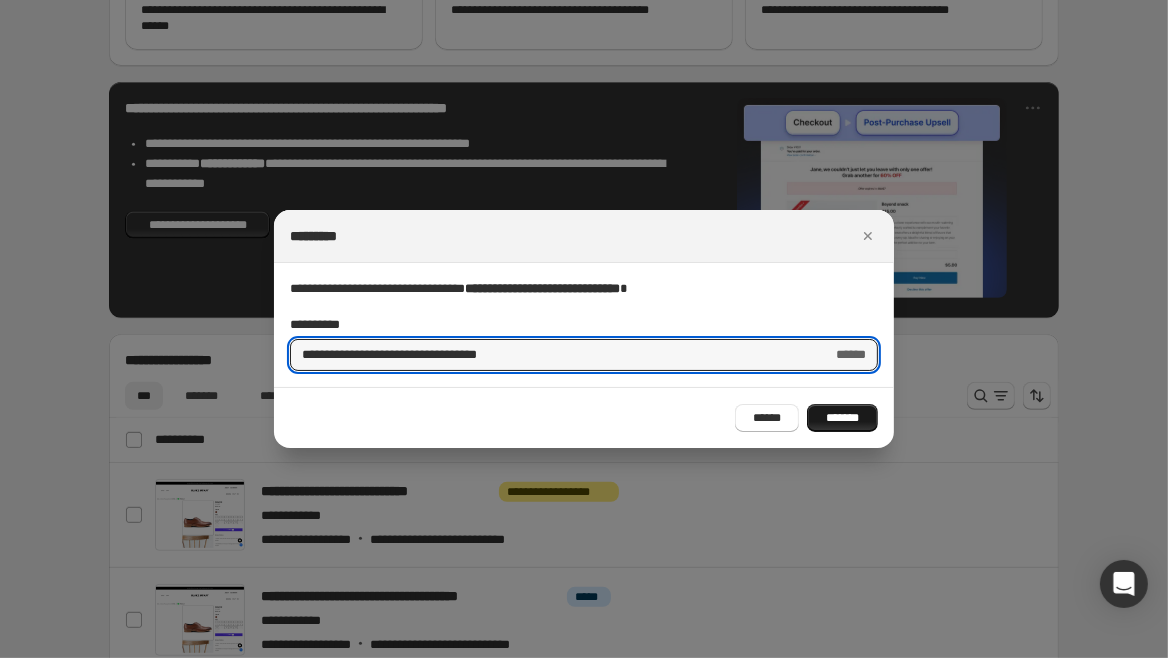 type on "**********" 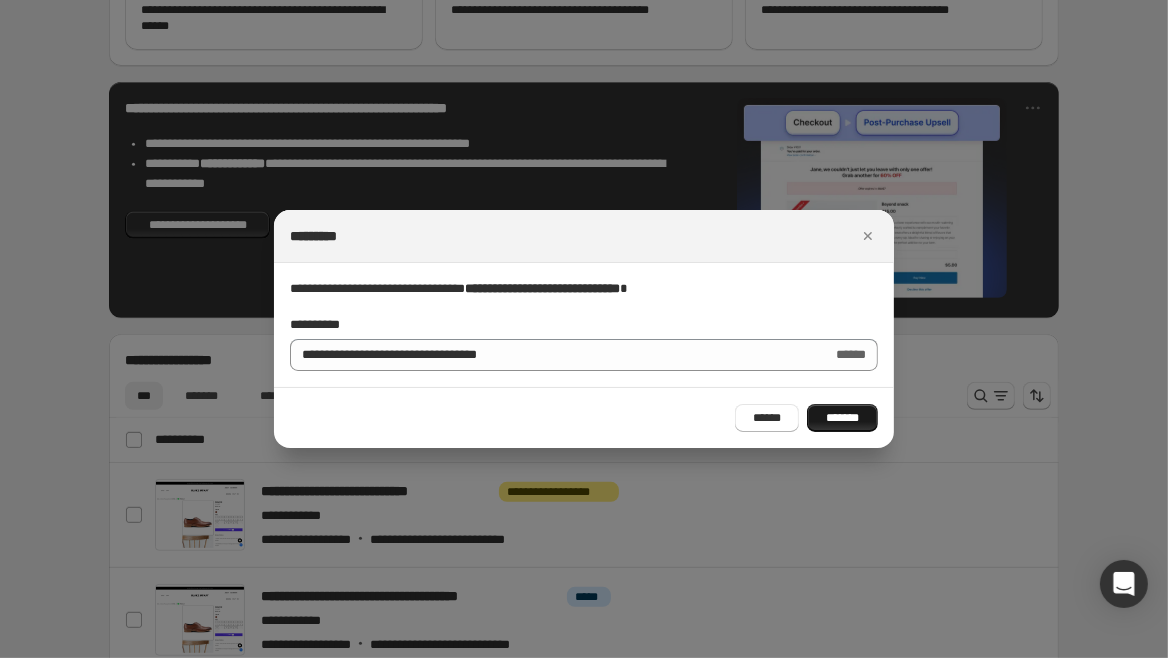 click on "*******" at bounding box center [842, 418] 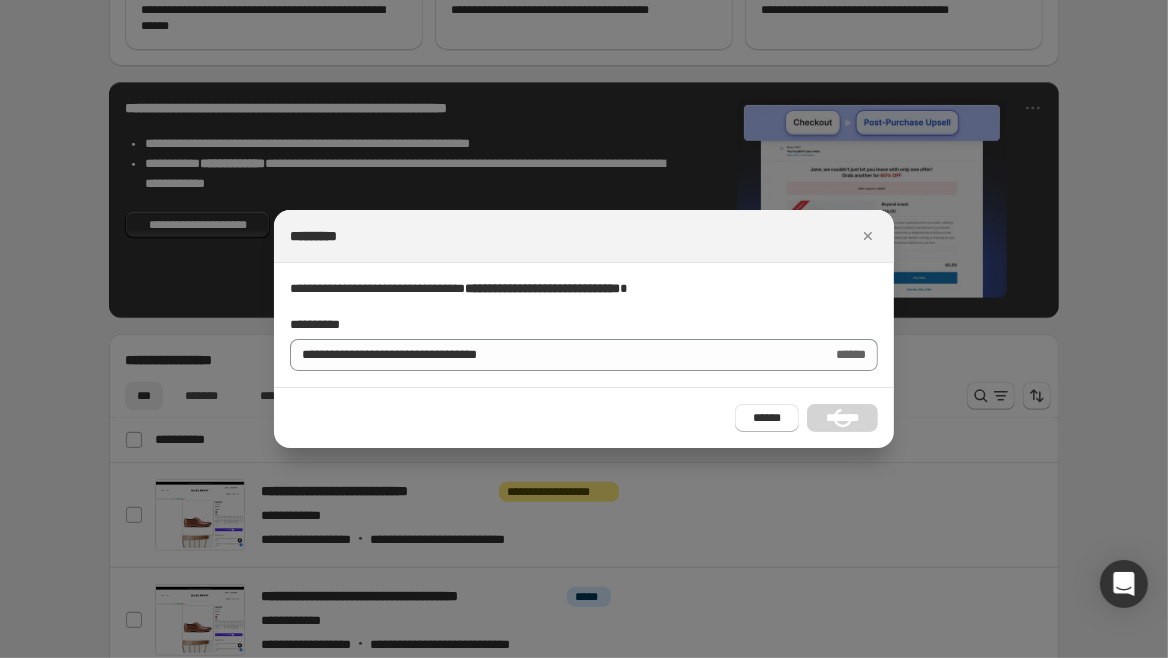 scroll, scrollTop: 622, scrollLeft: 0, axis: vertical 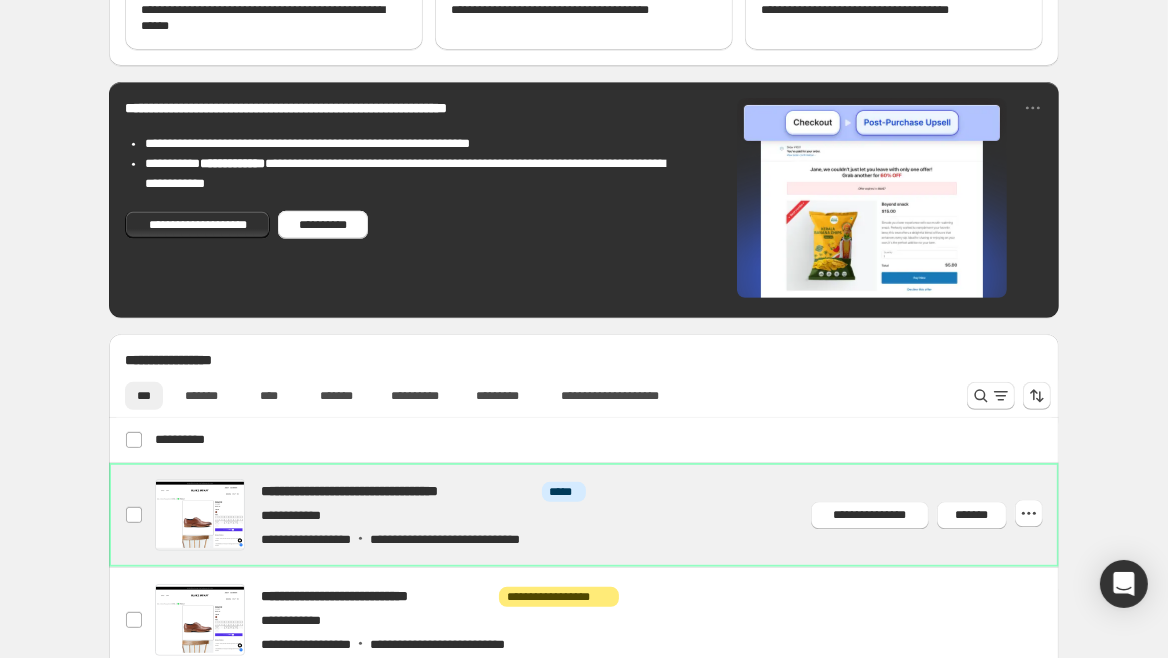 click at bounding box center (608, 515) 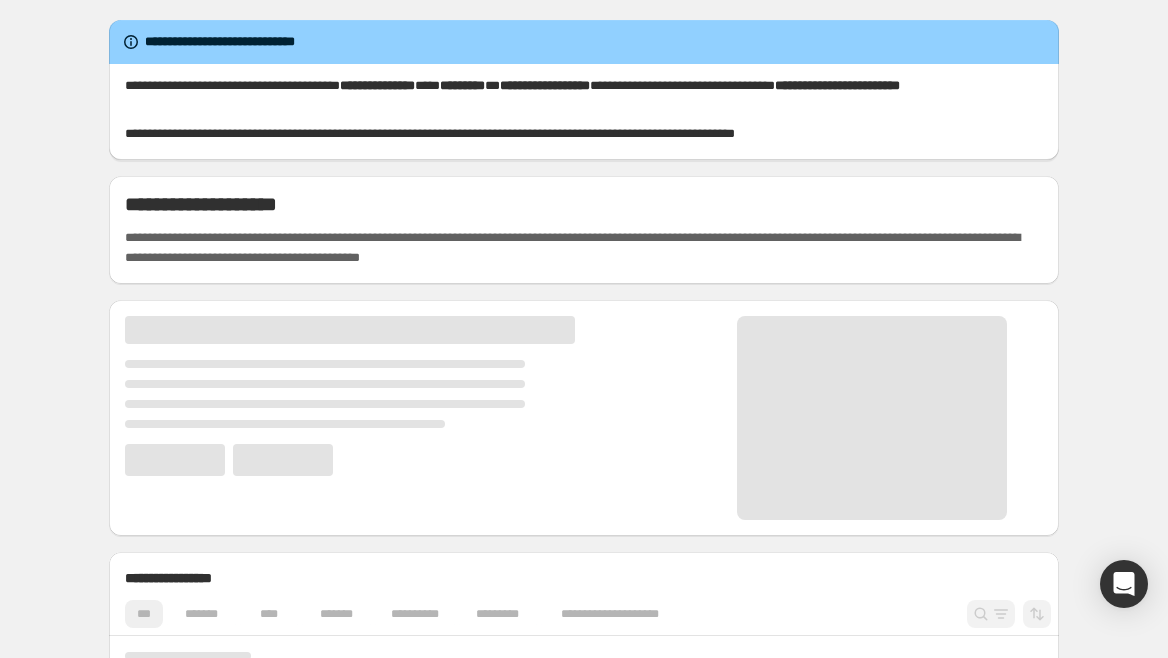 scroll, scrollTop: 0, scrollLeft: 0, axis: both 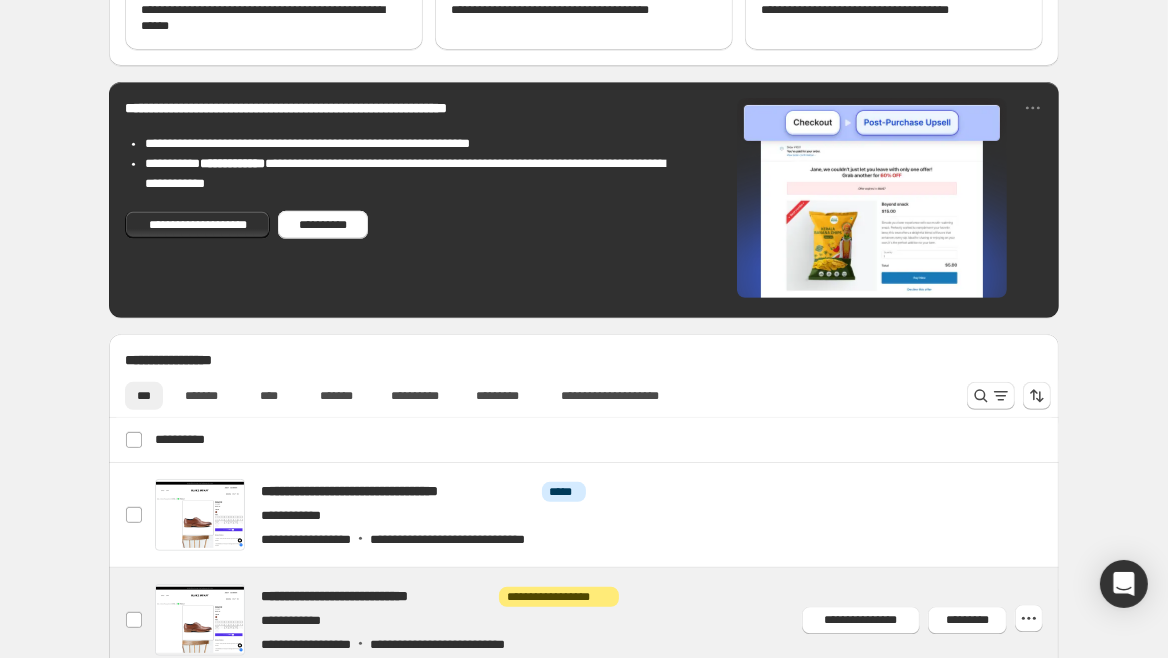 click at bounding box center (608, 620) 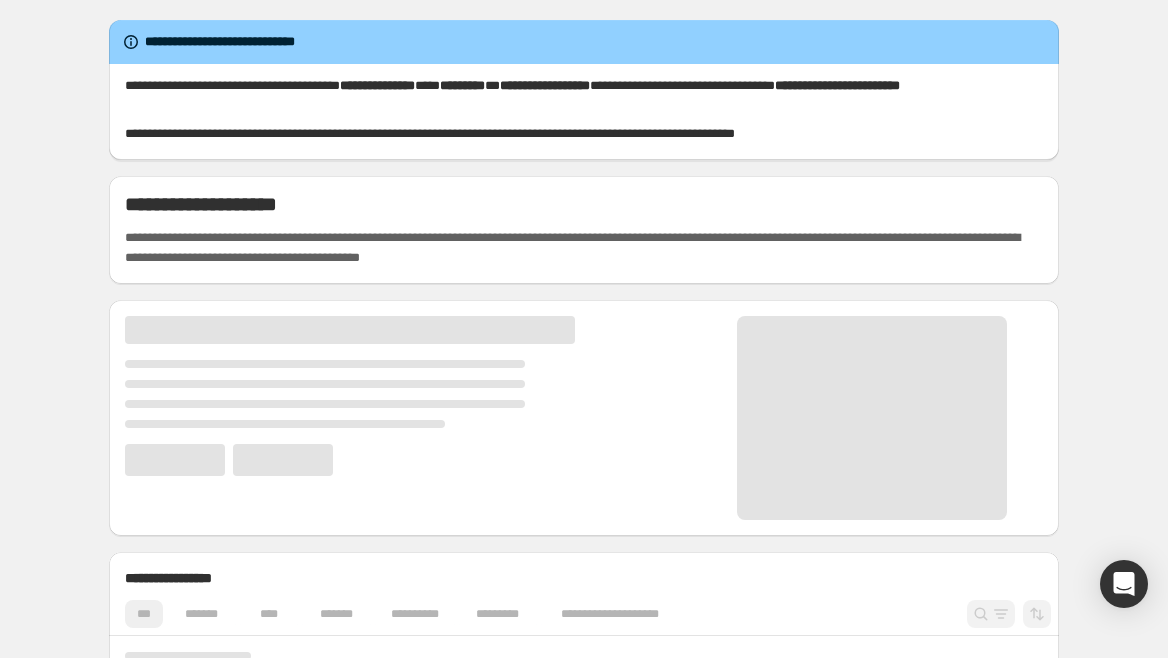 scroll, scrollTop: 0, scrollLeft: 0, axis: both 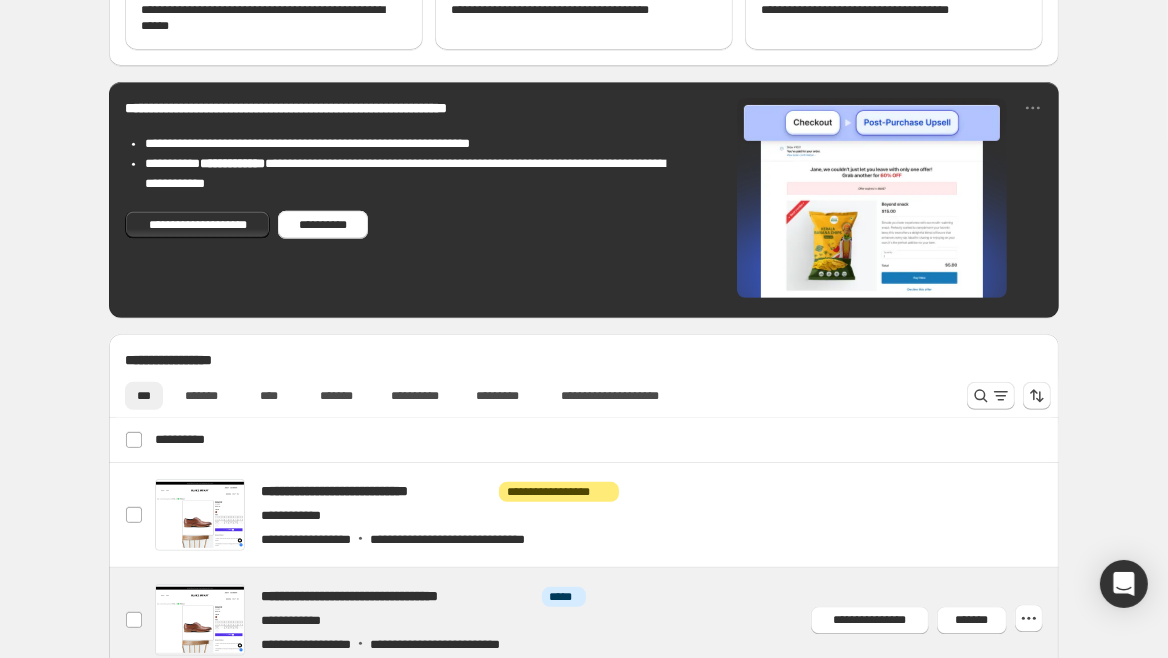 click at bounding box center [608, 620] 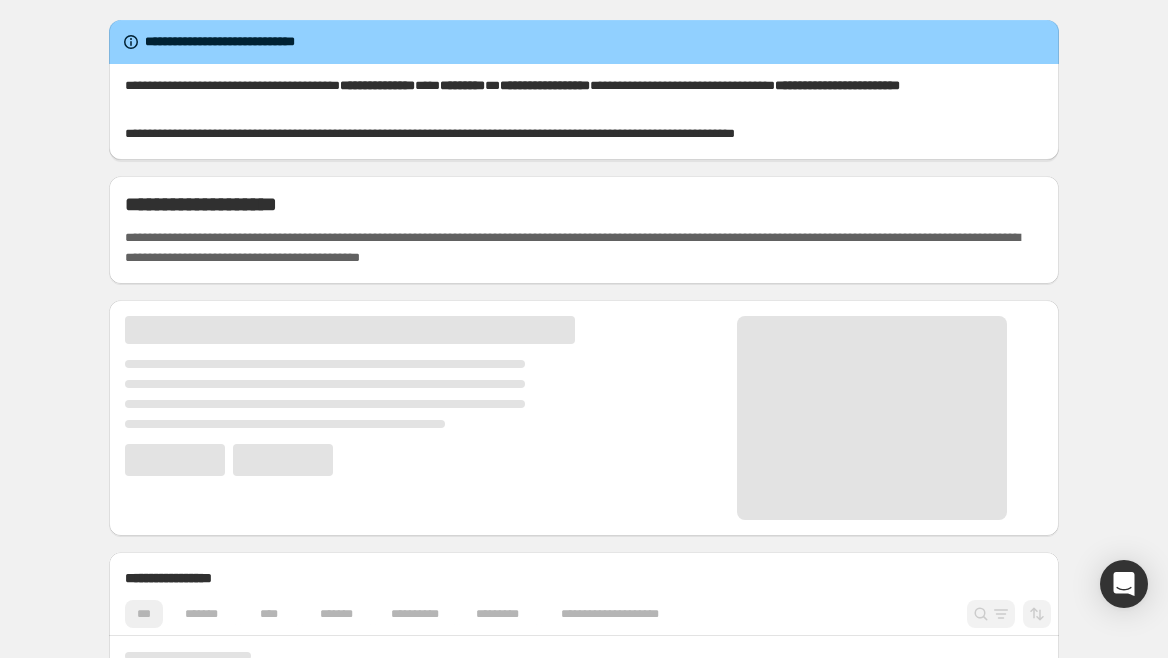 scroll, scrollTop: 0, scrollLeft: 0, axis: both 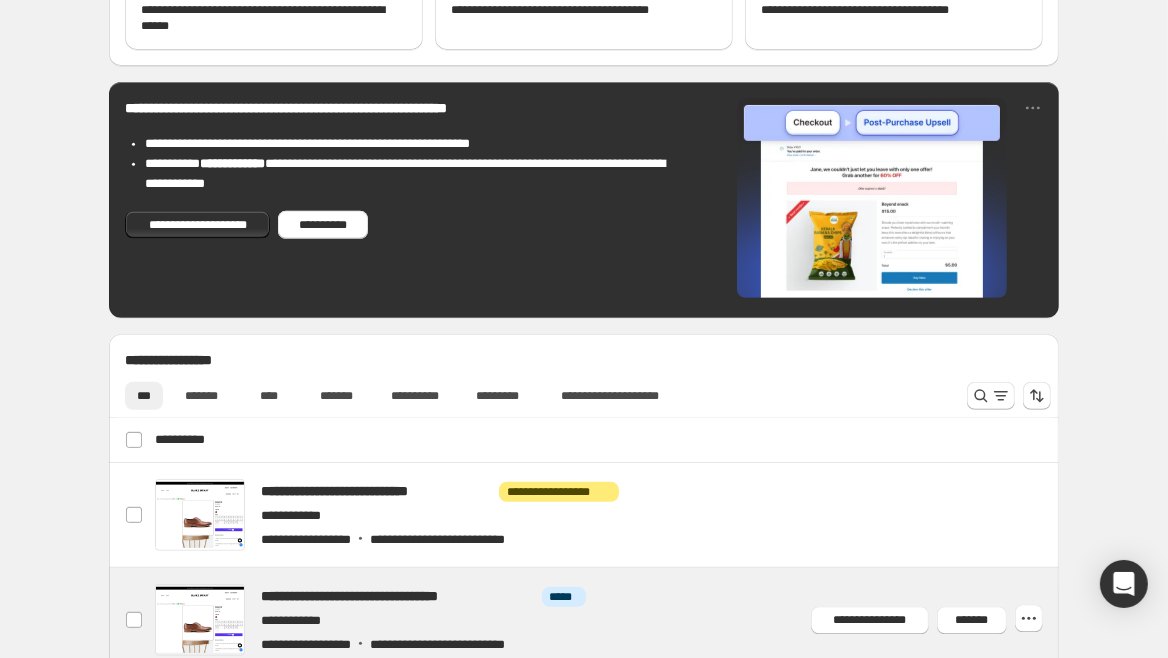 click at bounding box center [608, 620] 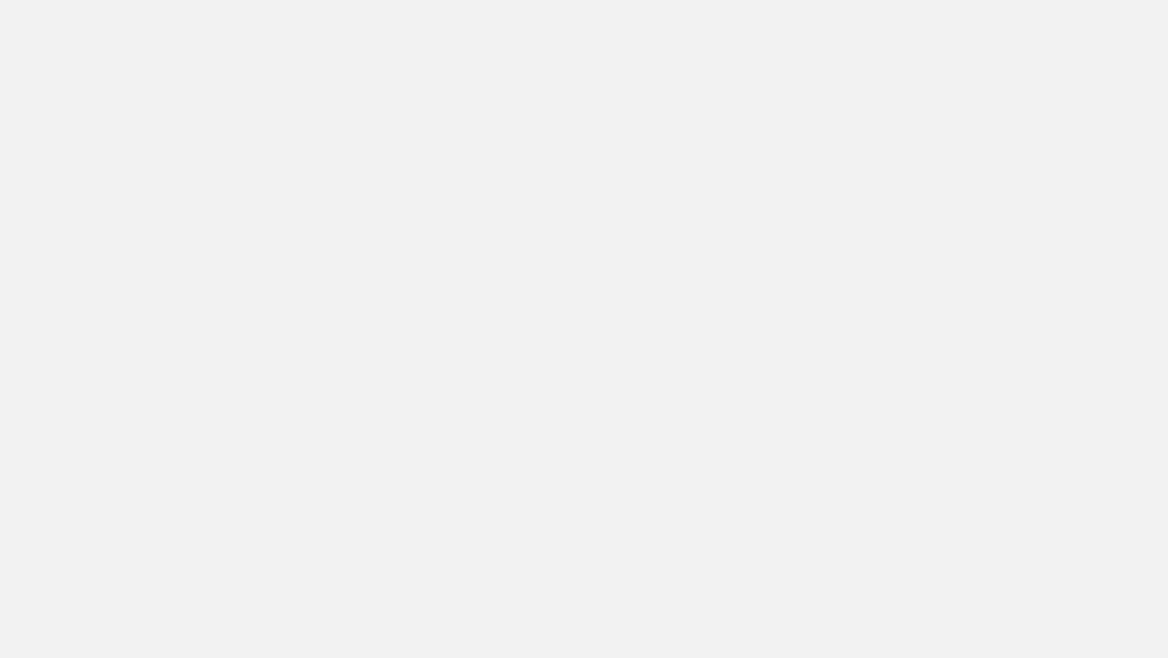 scroll, scrollTop: 0, scrollLeft: 0, axis: both 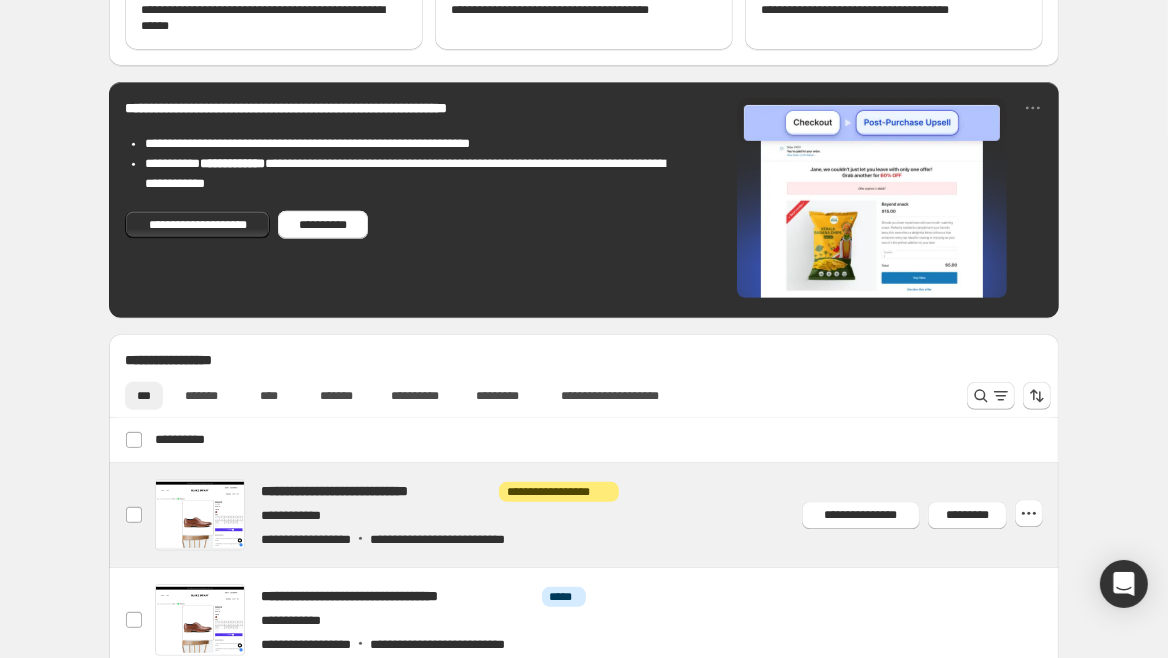 click at bounding box center (608, 515) 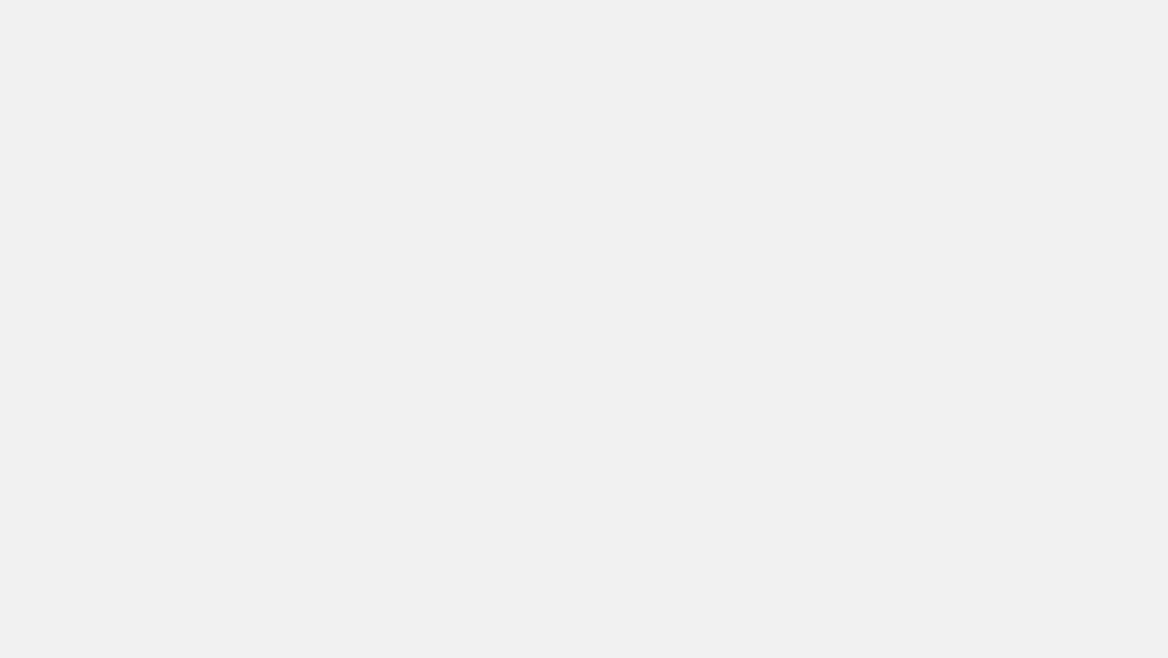 scroll, scrollTop: 0, scrollLeft: 0, axis: both 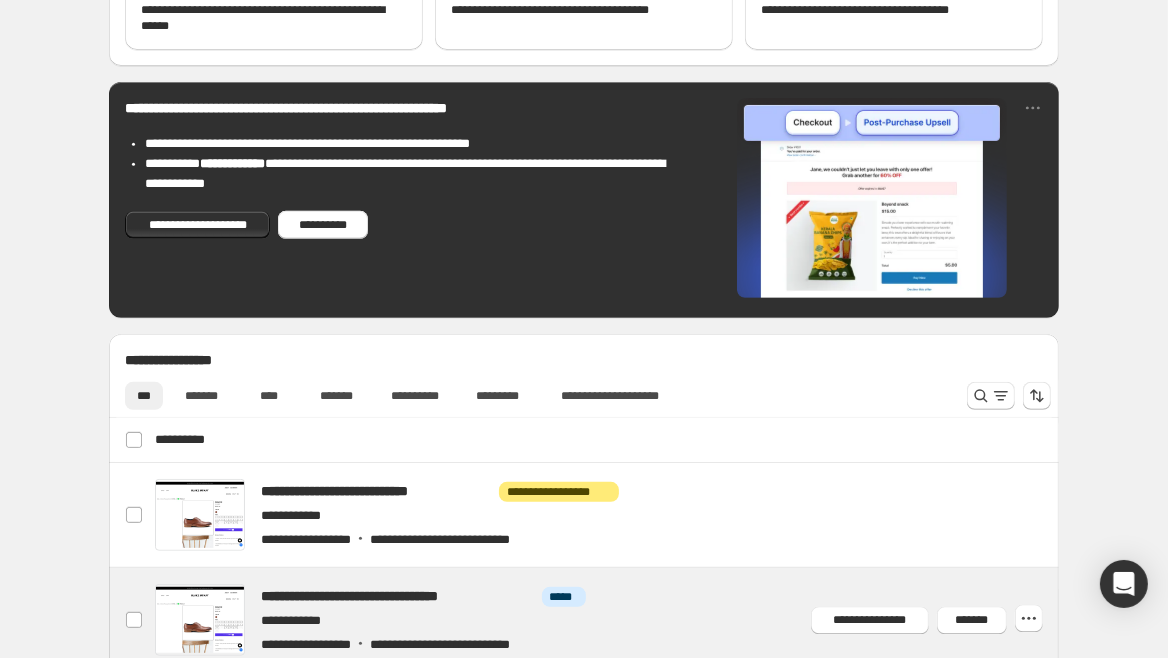 click at bounding box center [608, 620] 